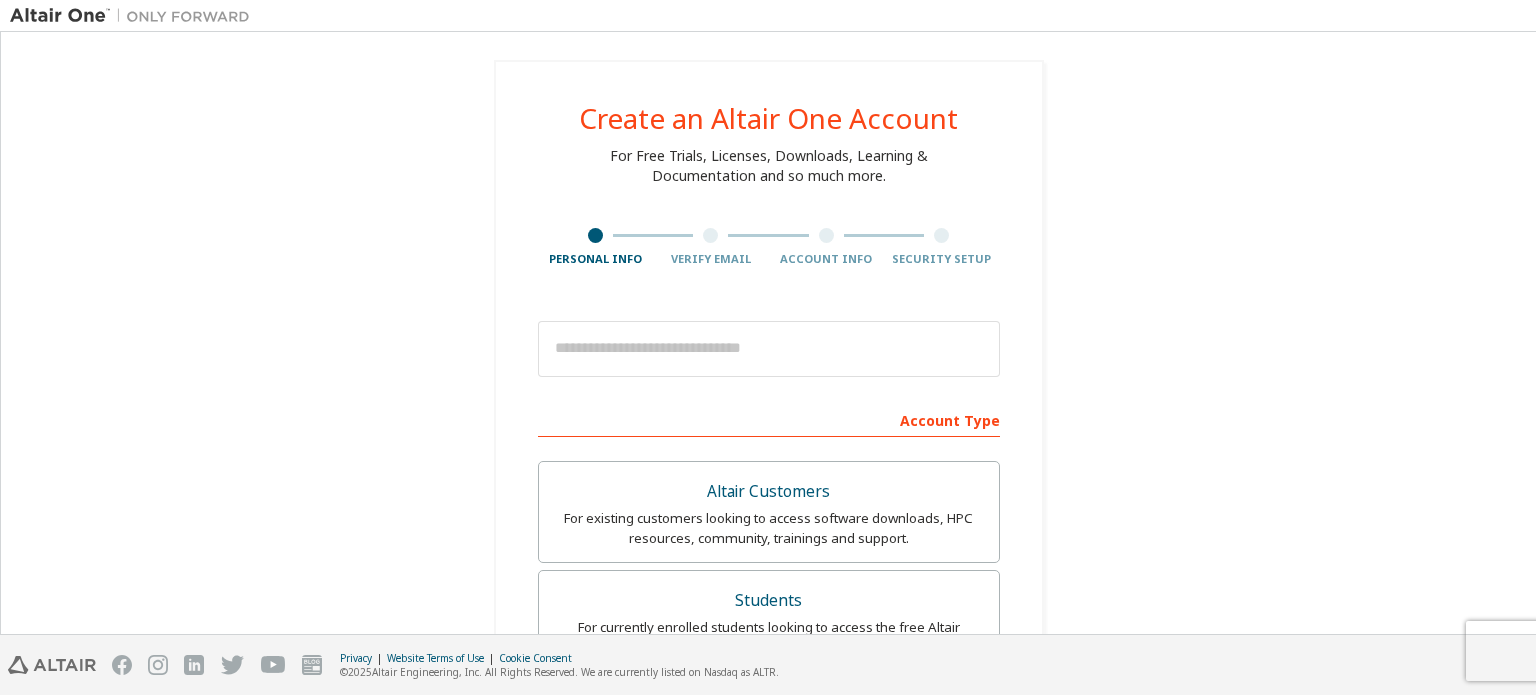 scroll, scrollTop: 0, scrollLeft: 0, axis: both 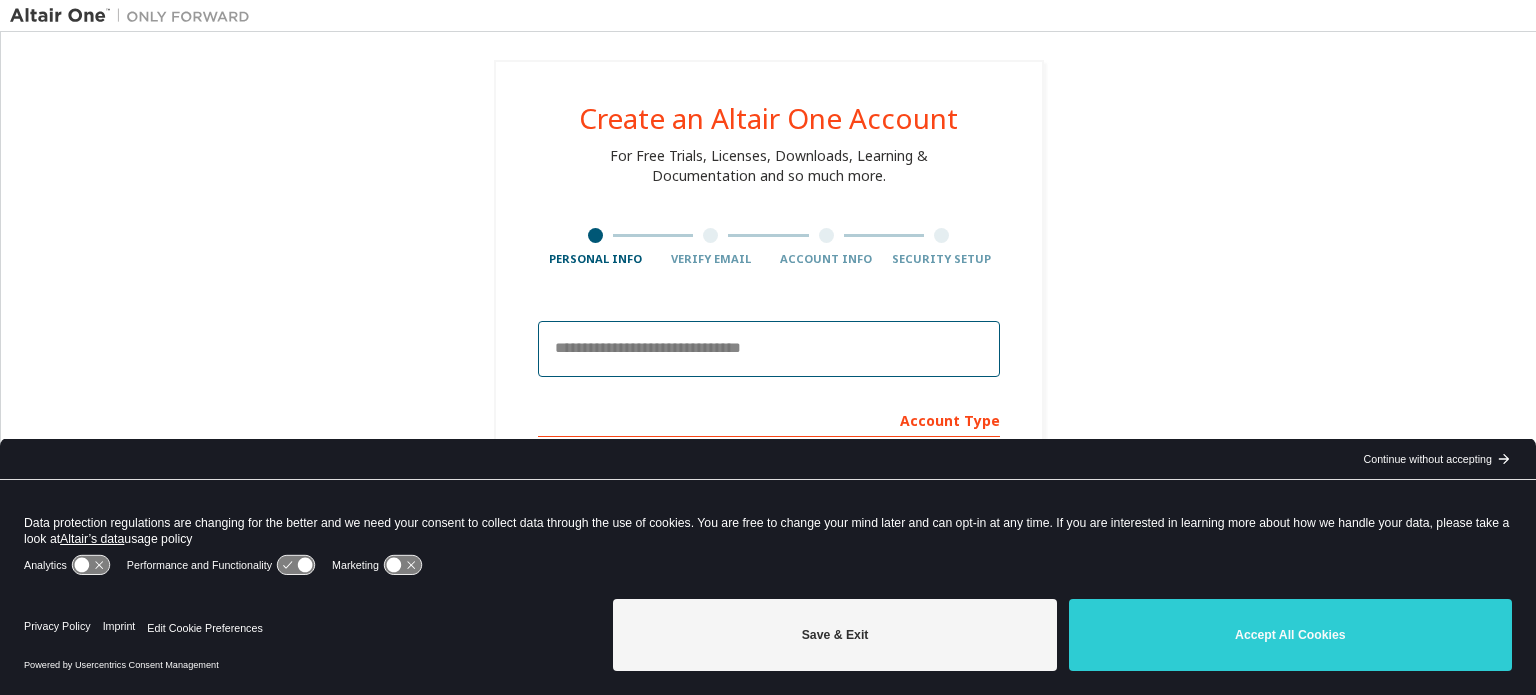 click at bounding box center [769, 349] 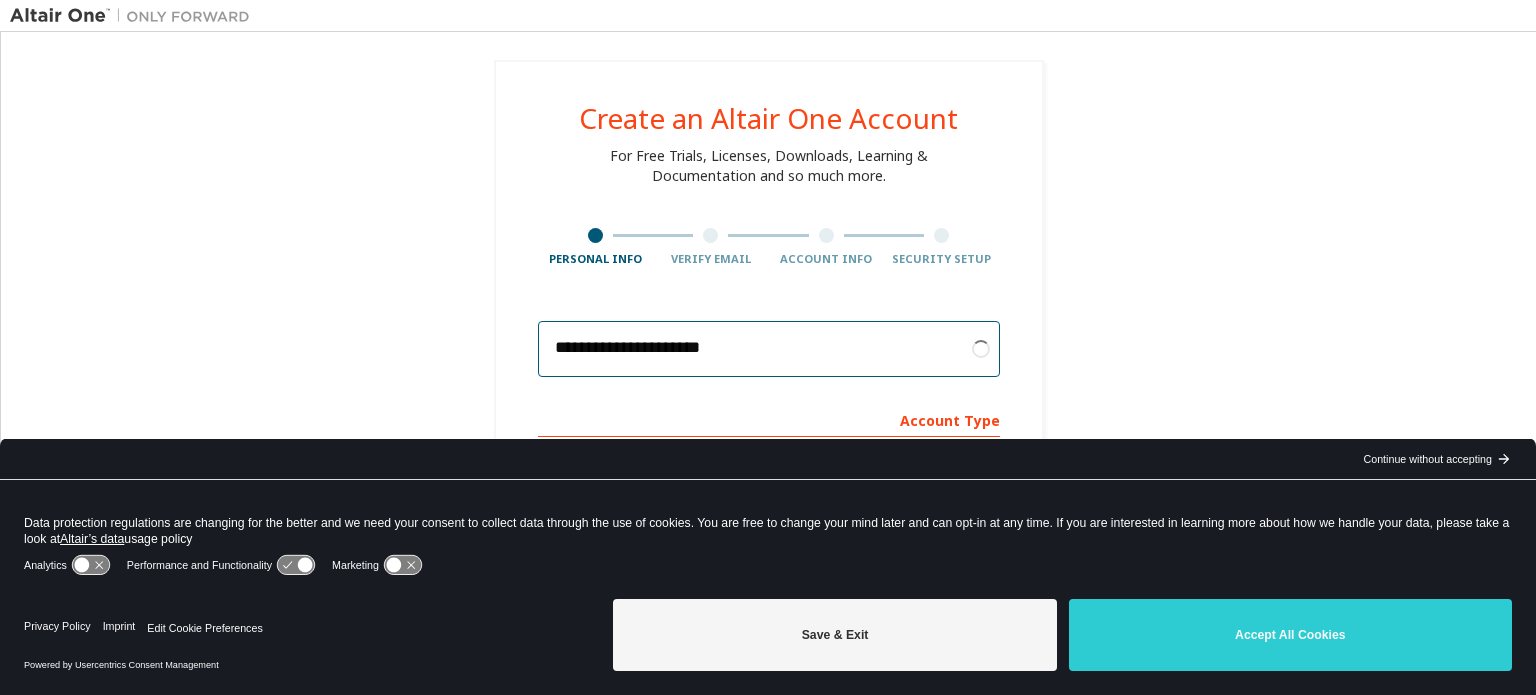 type on "**********" 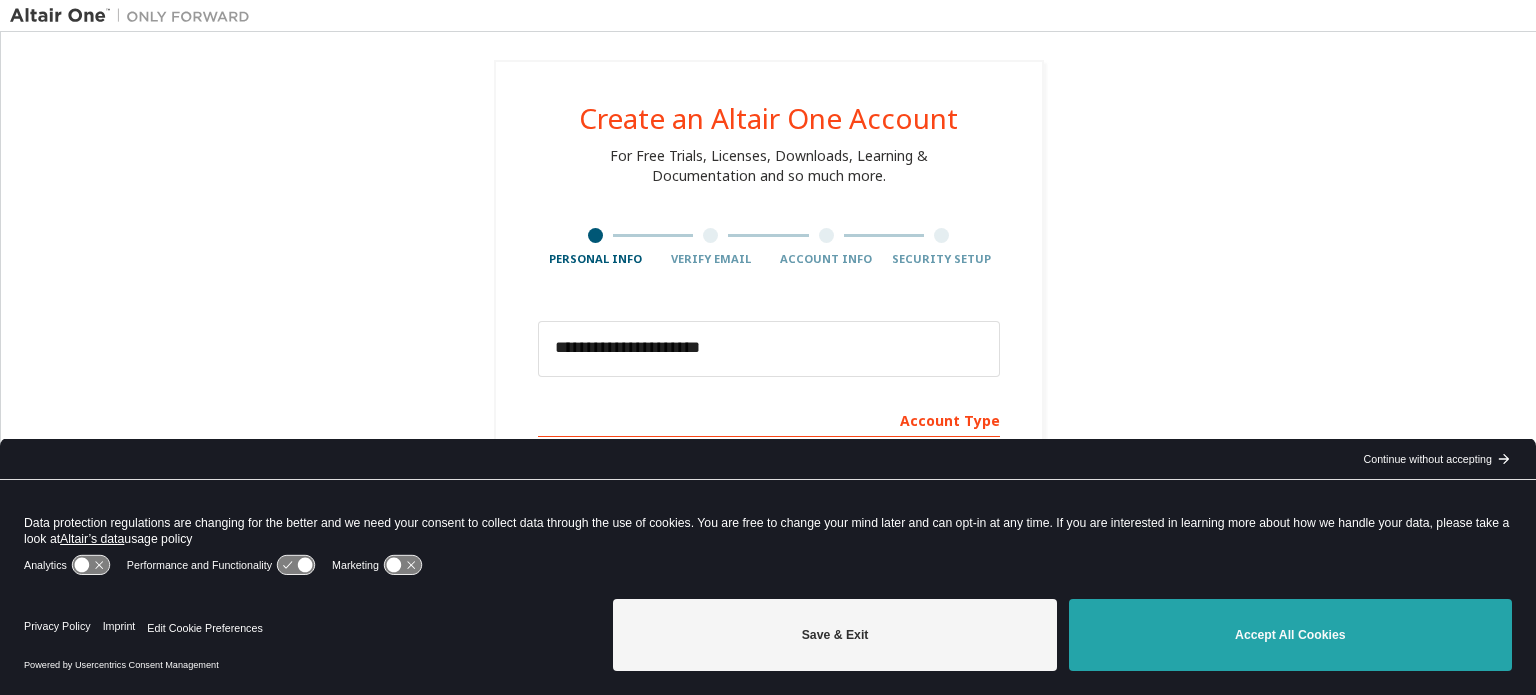 click on "Accept All Cookies" at bounding box center (1290, 635) 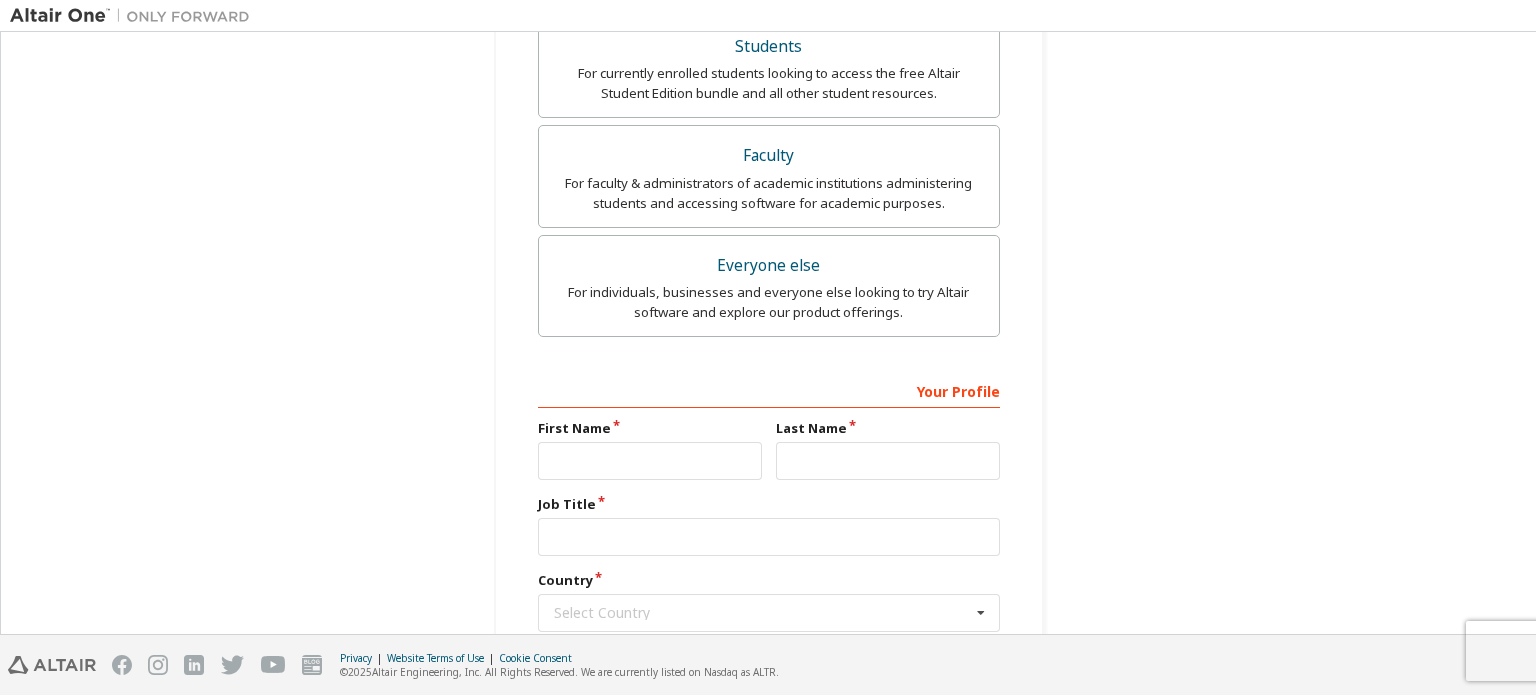 scroll, scrollTop: 600, scrollLeft: 0, axis: vertical 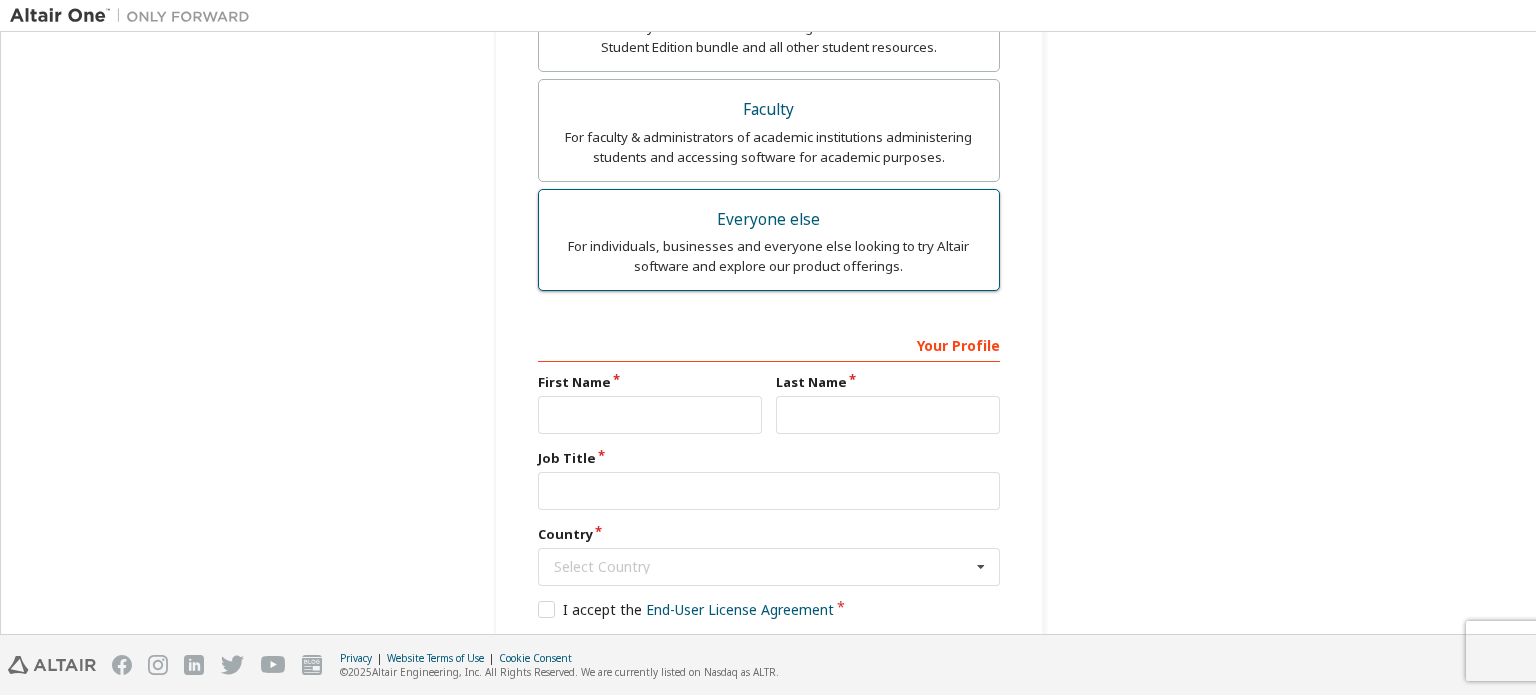 click on "For individuals, businesses and everyone else looking to try Altair software and explore our product offerings." at bounding box center (769, 256) 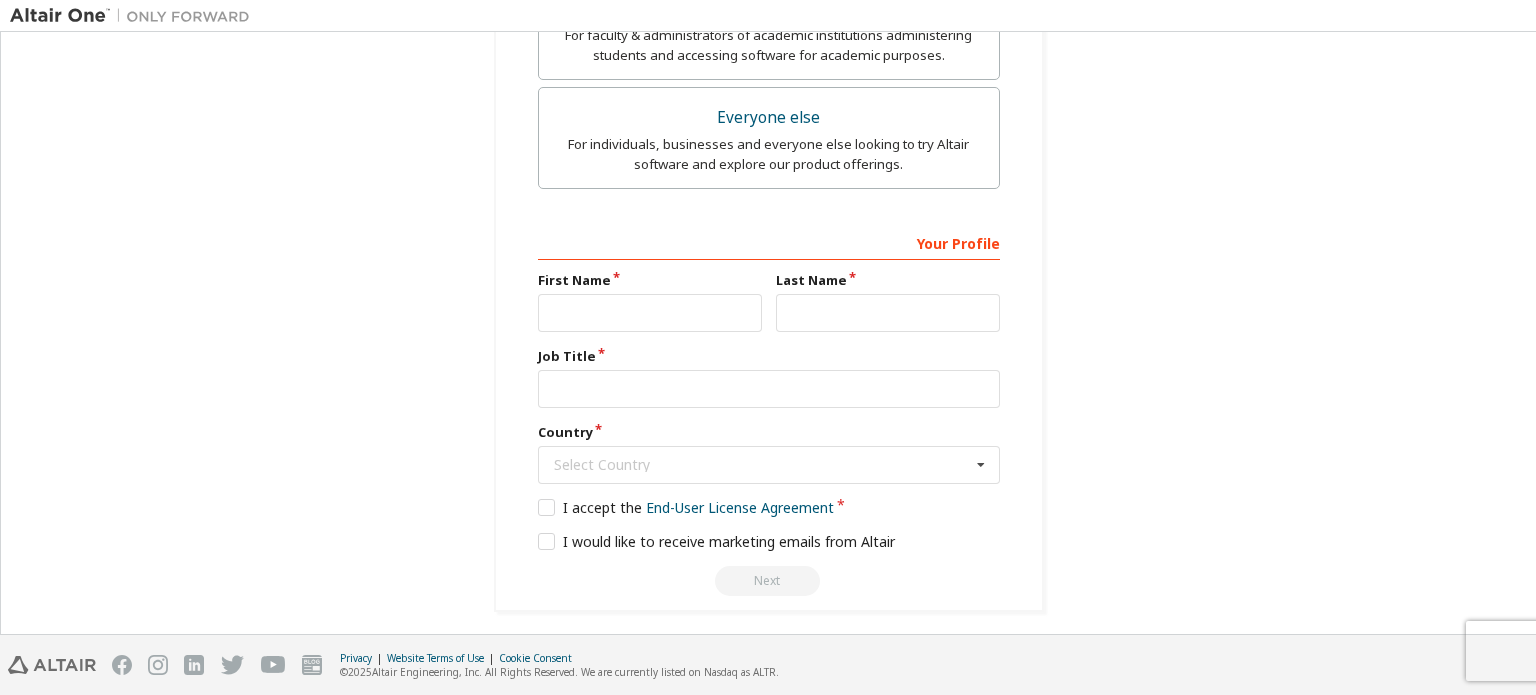 scroll, scrollTop: 703, scrollLeft: 0, axis: vertical 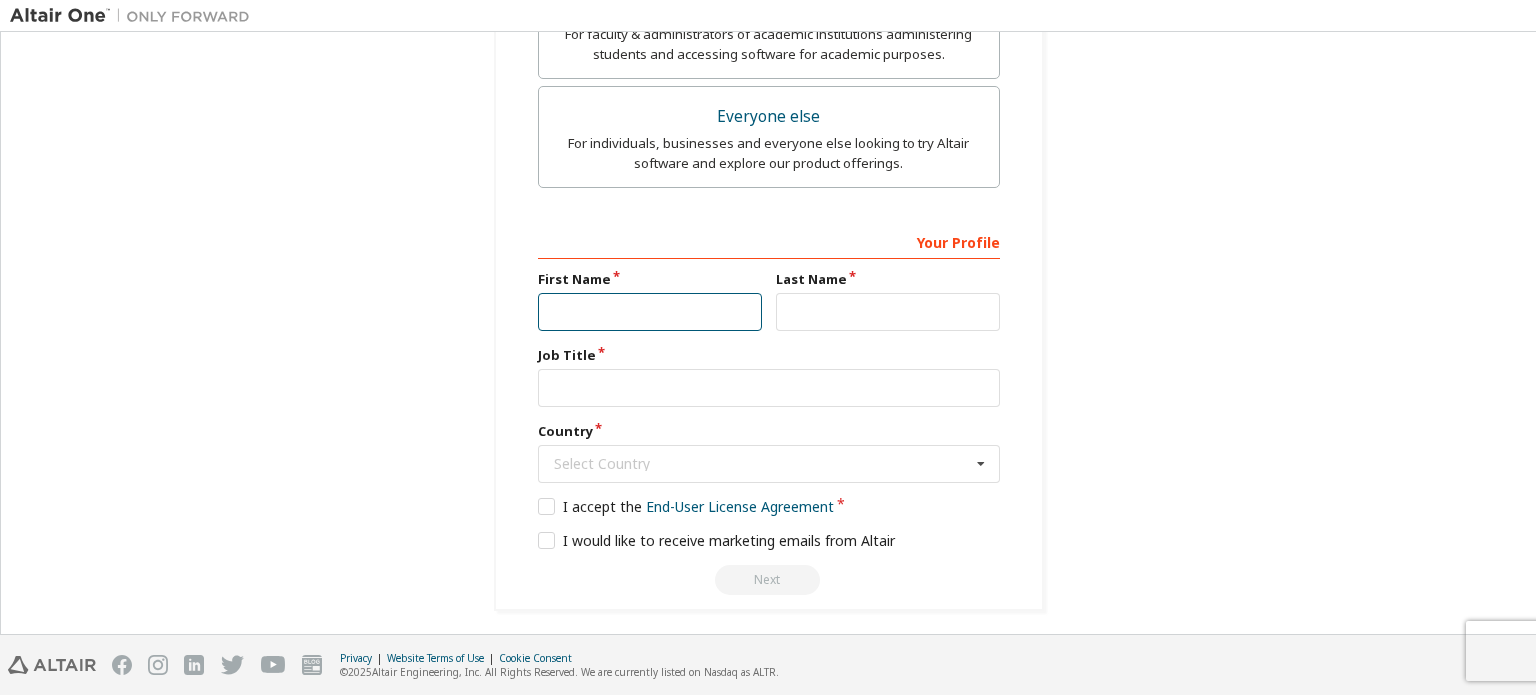 click at bounding box center [650, 312] 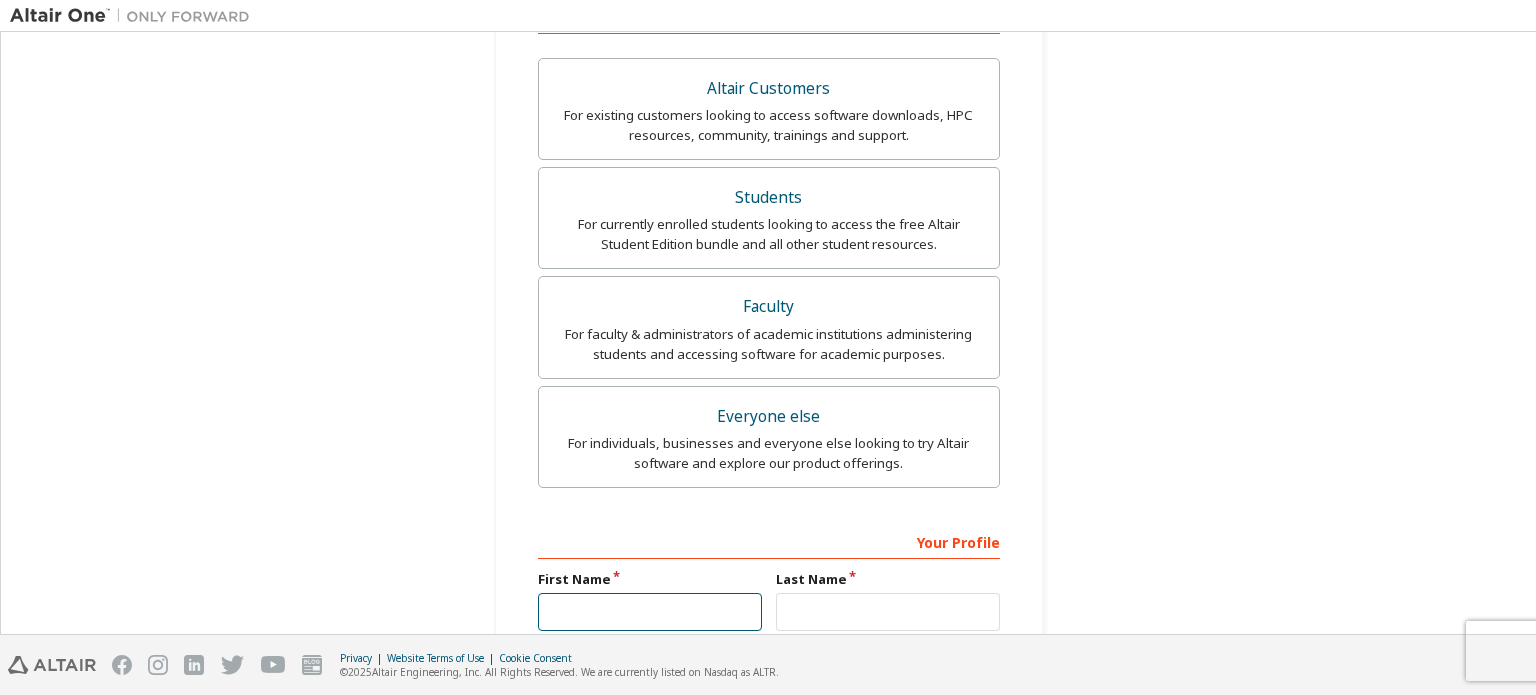 scroll, scrollTop: 703, scrollLeft: 0, axis: vertical 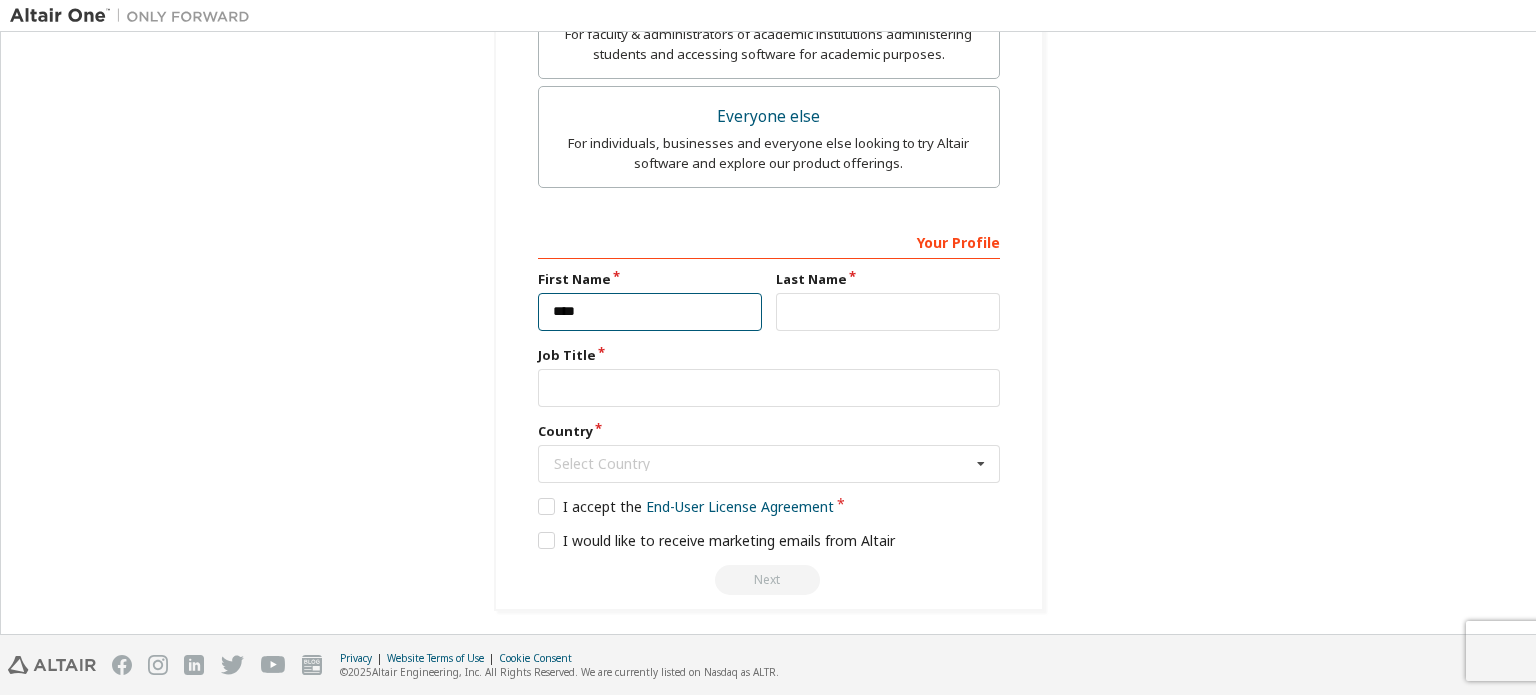 type on "****" 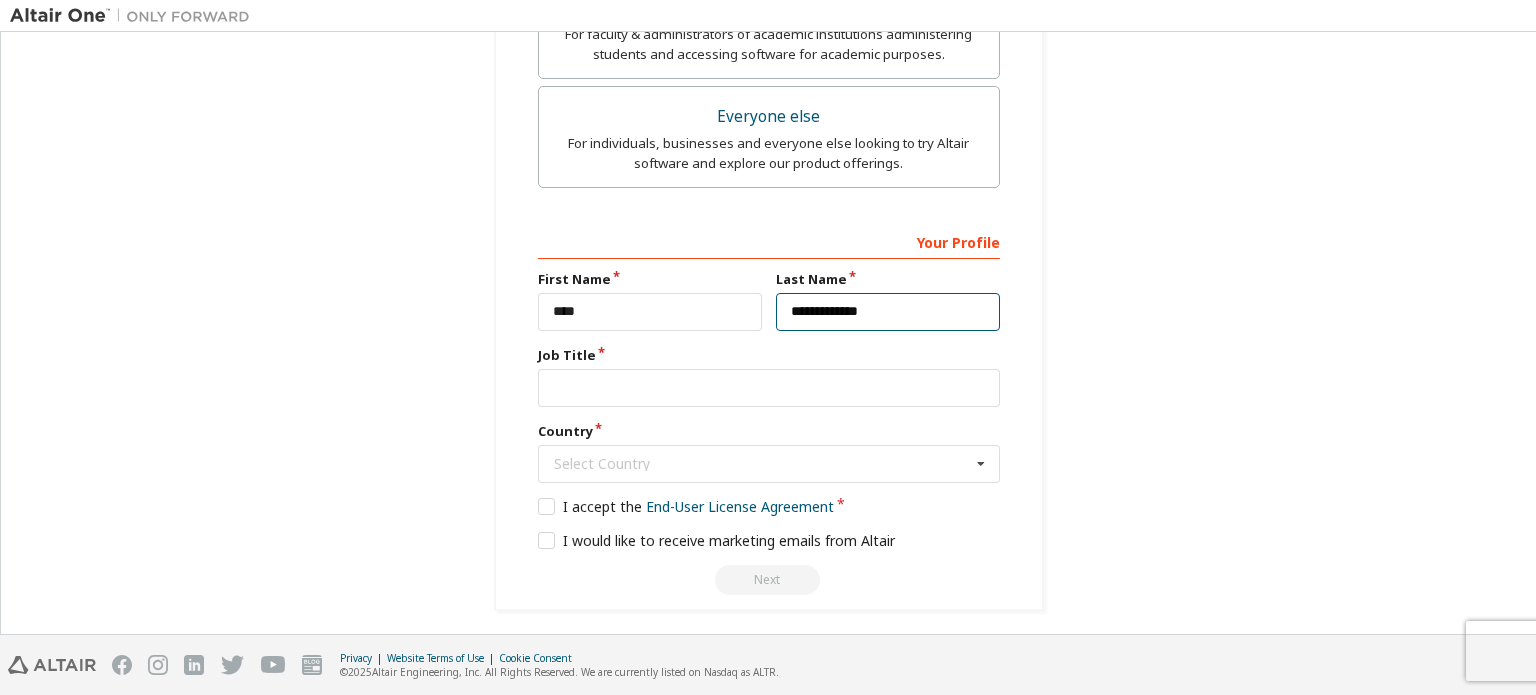 type on "**********" 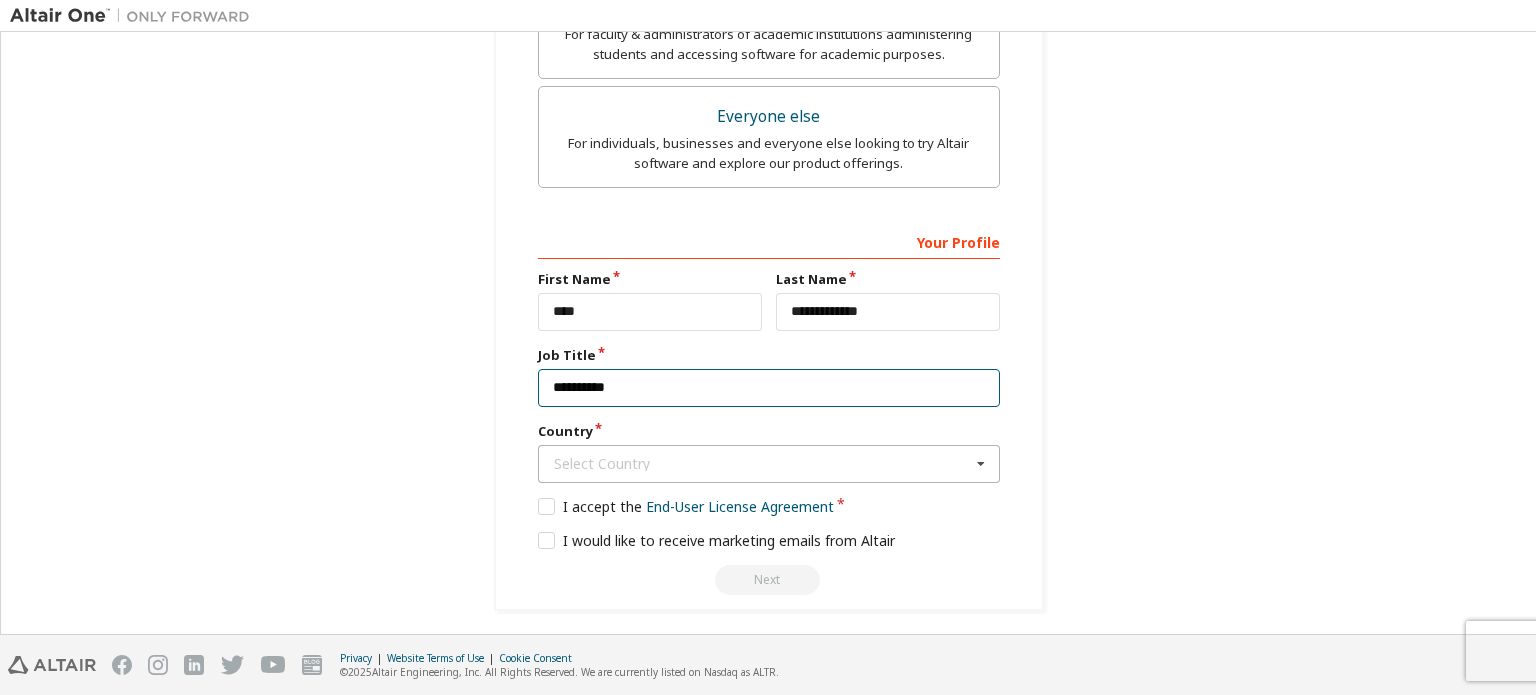 type on "**********" 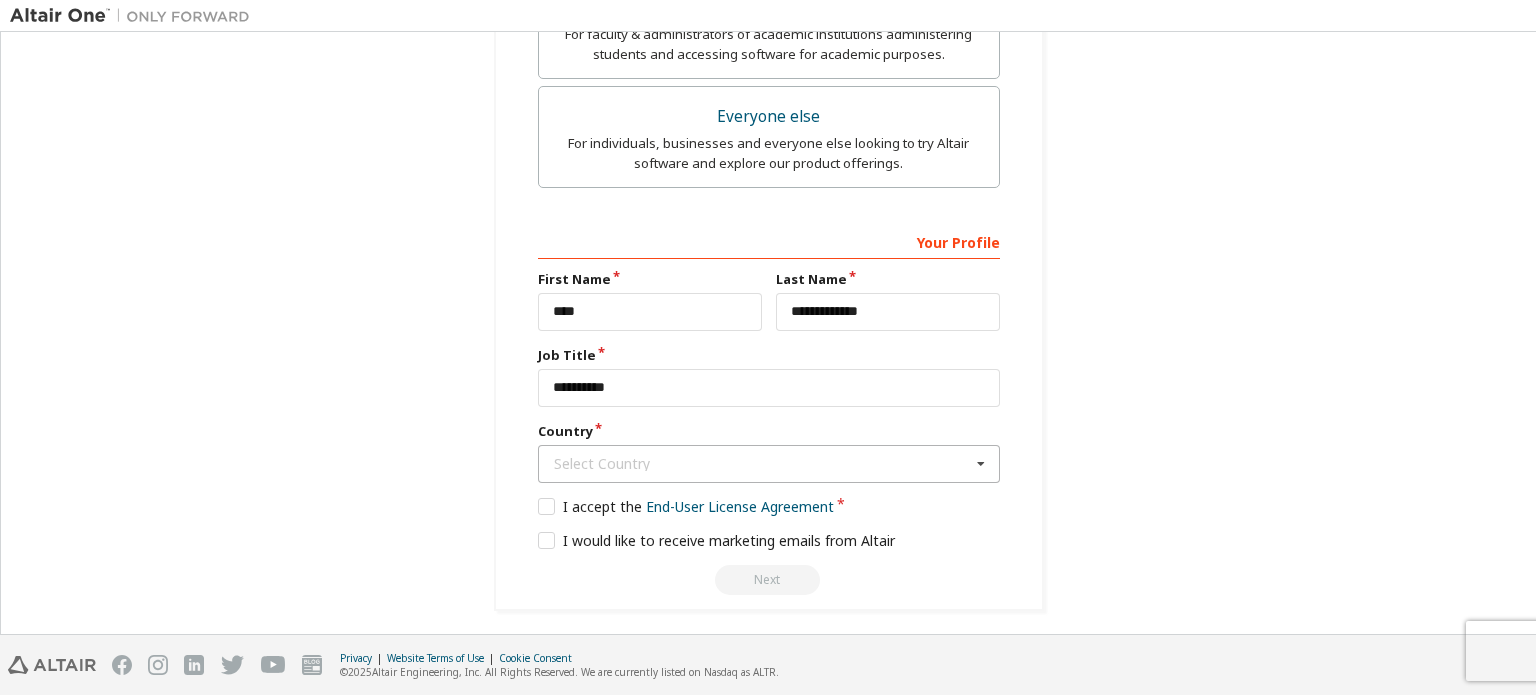 click on "Select Country" at bounding box center [762, 464] 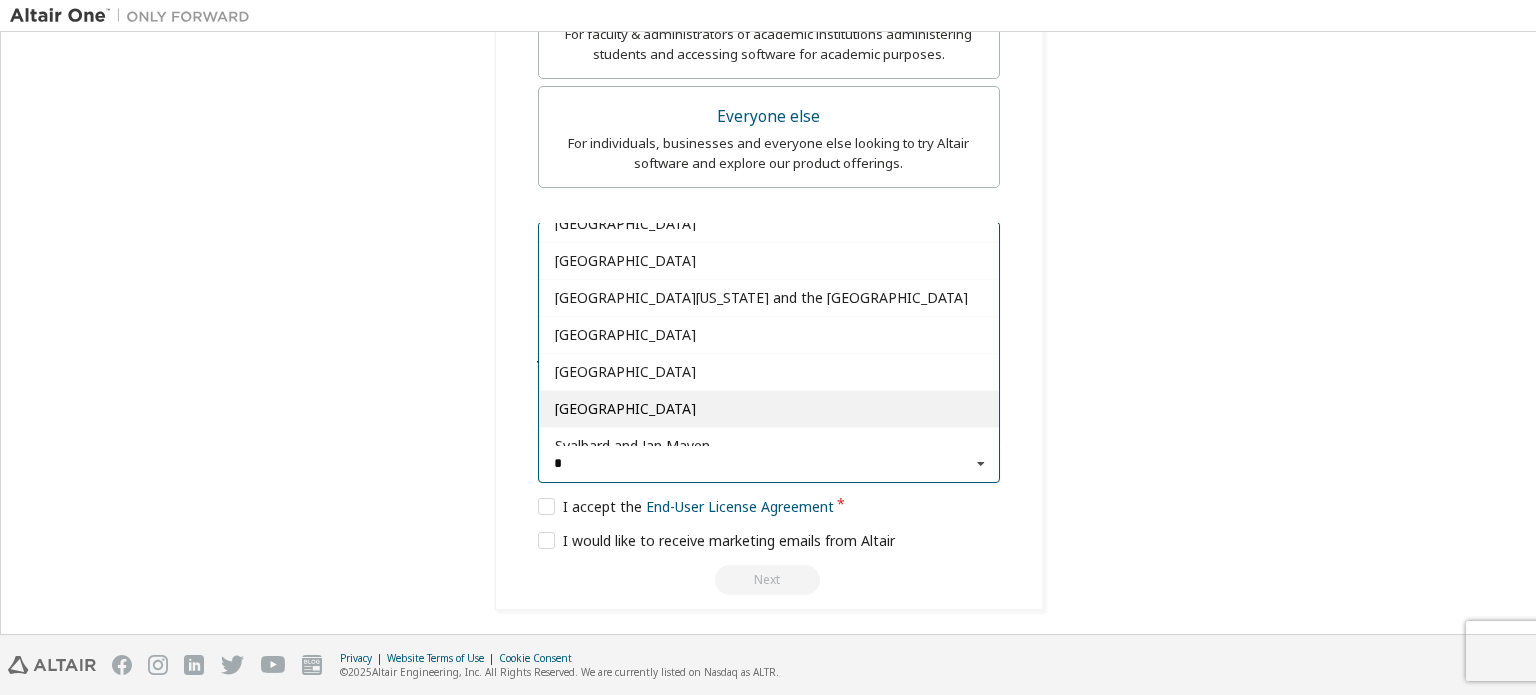 scroll, scrollTop: 2900, scrollLeft: 0, axis: vertical 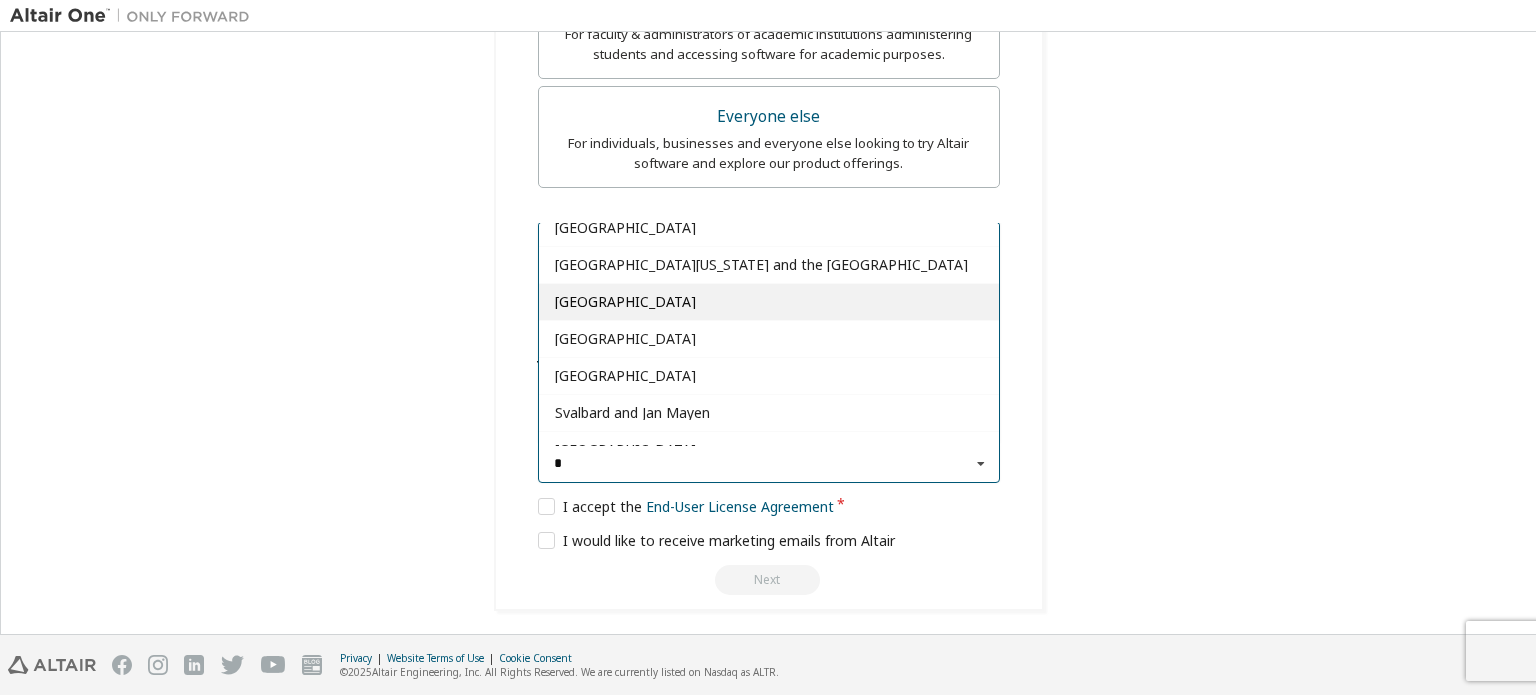 type on "*" 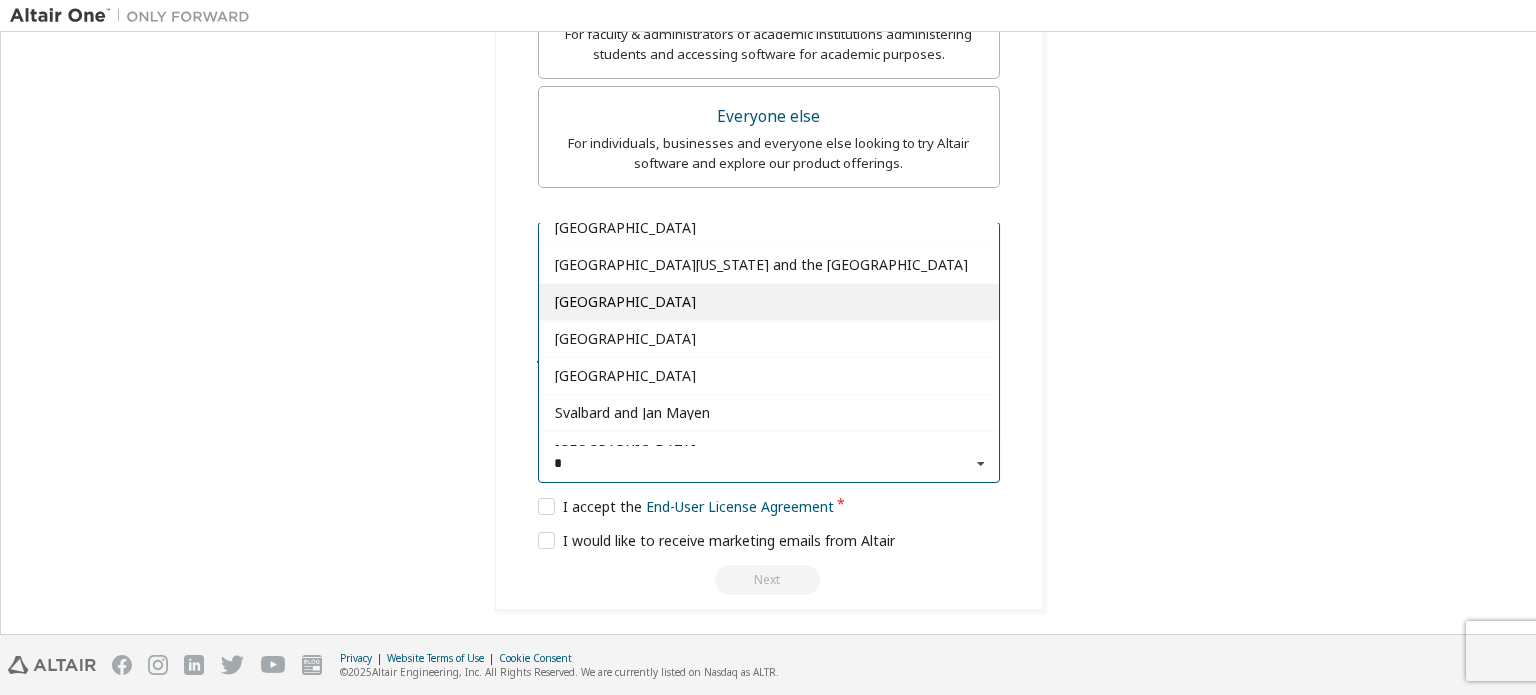 click on "[GEOGRAPHIC_DATA]" at bounding box center [769, 301] 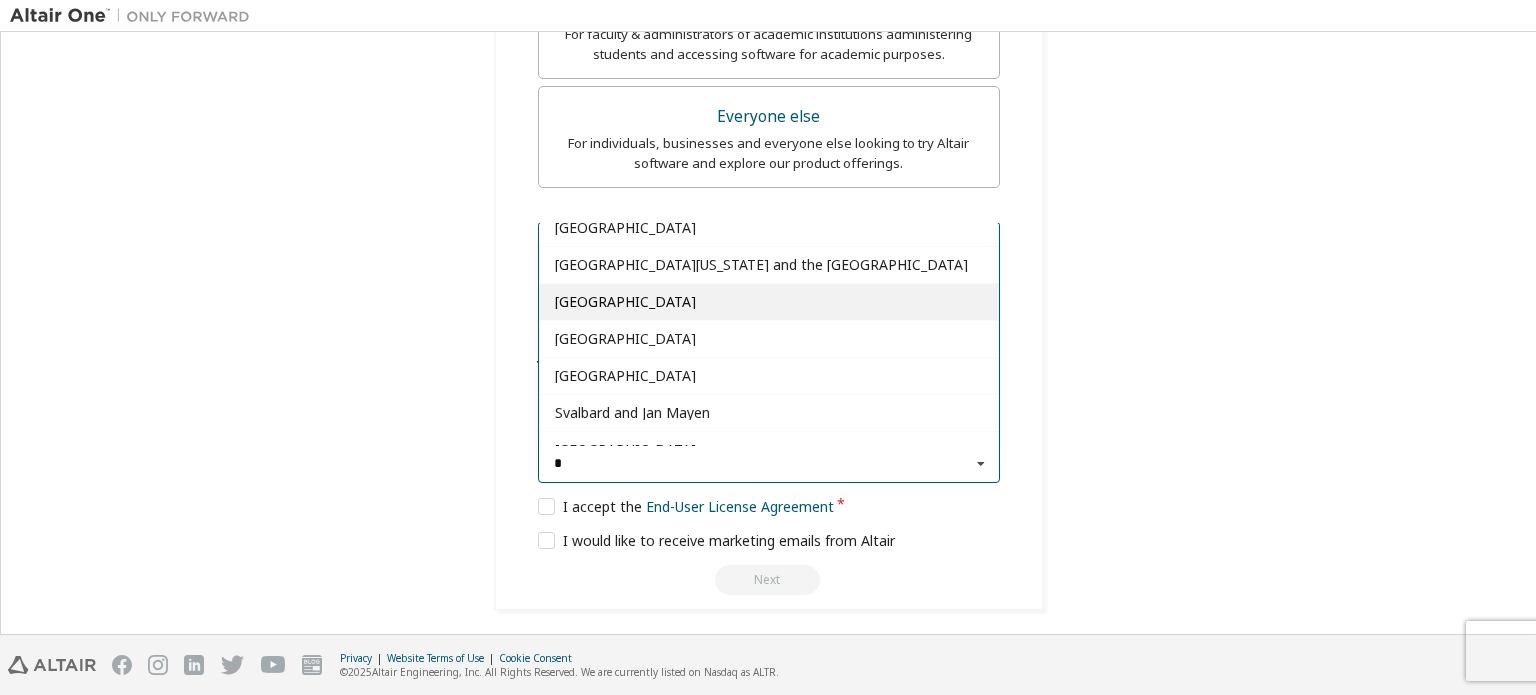 type on "***" 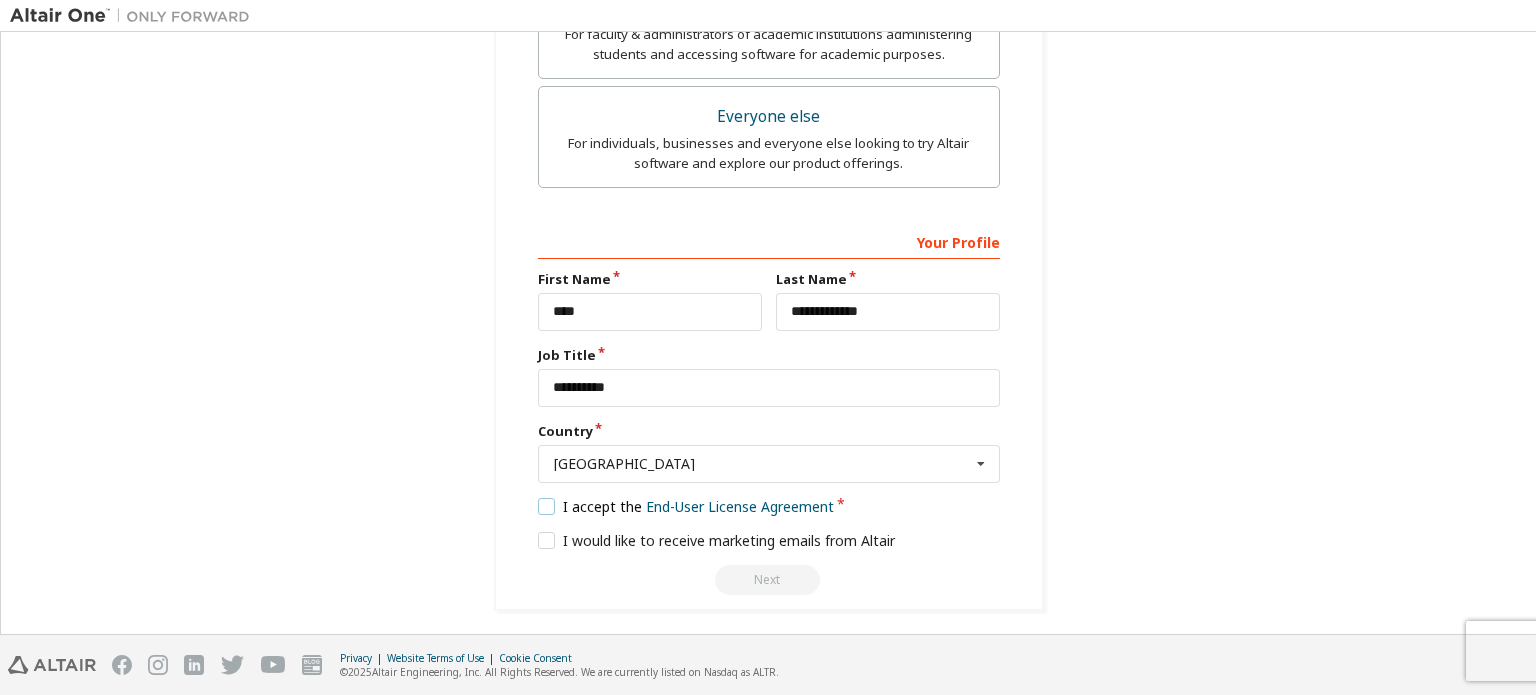 click on "I accept the    End-User License Agreement" at bounding box center (686, 506) 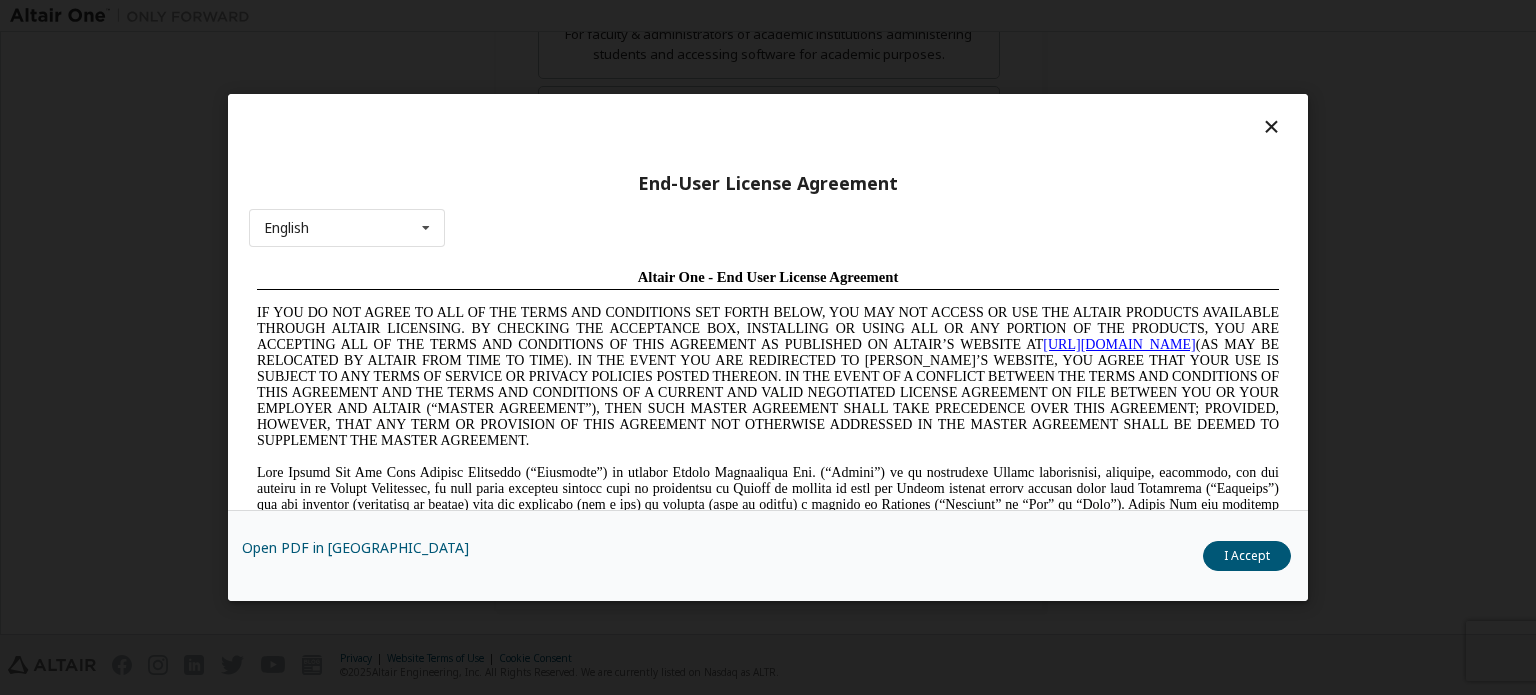 scroll, scrollTop: 0, scrollLeft: 0, axis: both 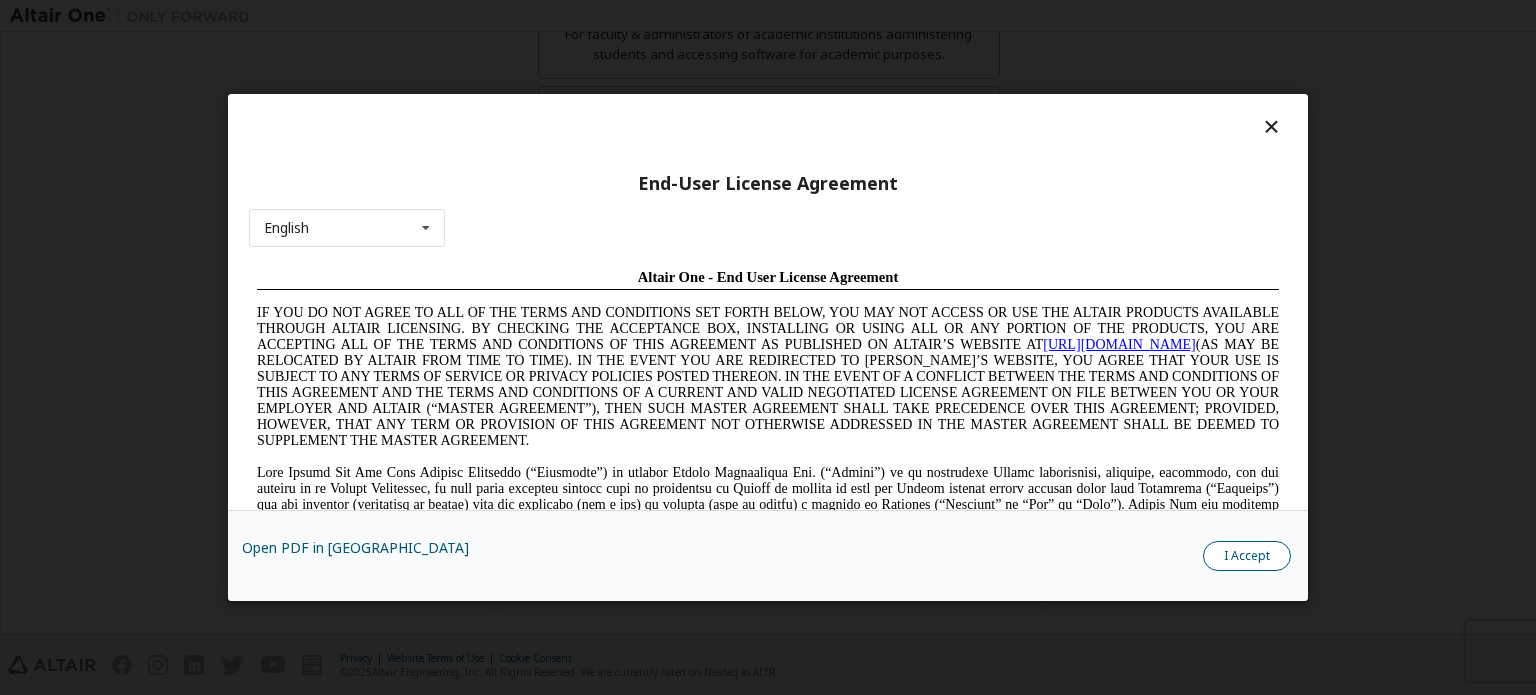 click on "I Accept" at bounding box center (1247, 556) 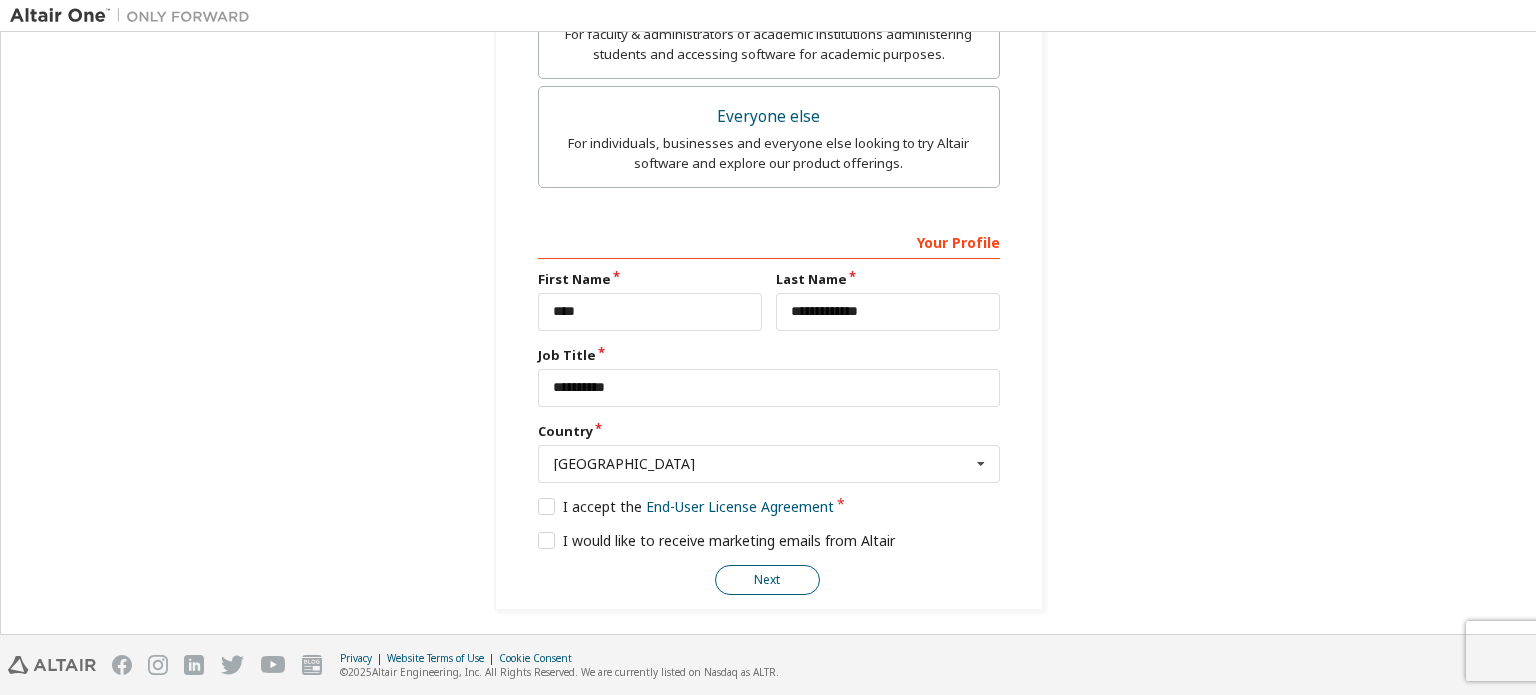 click on "Next" at bounding box center [767, 580] 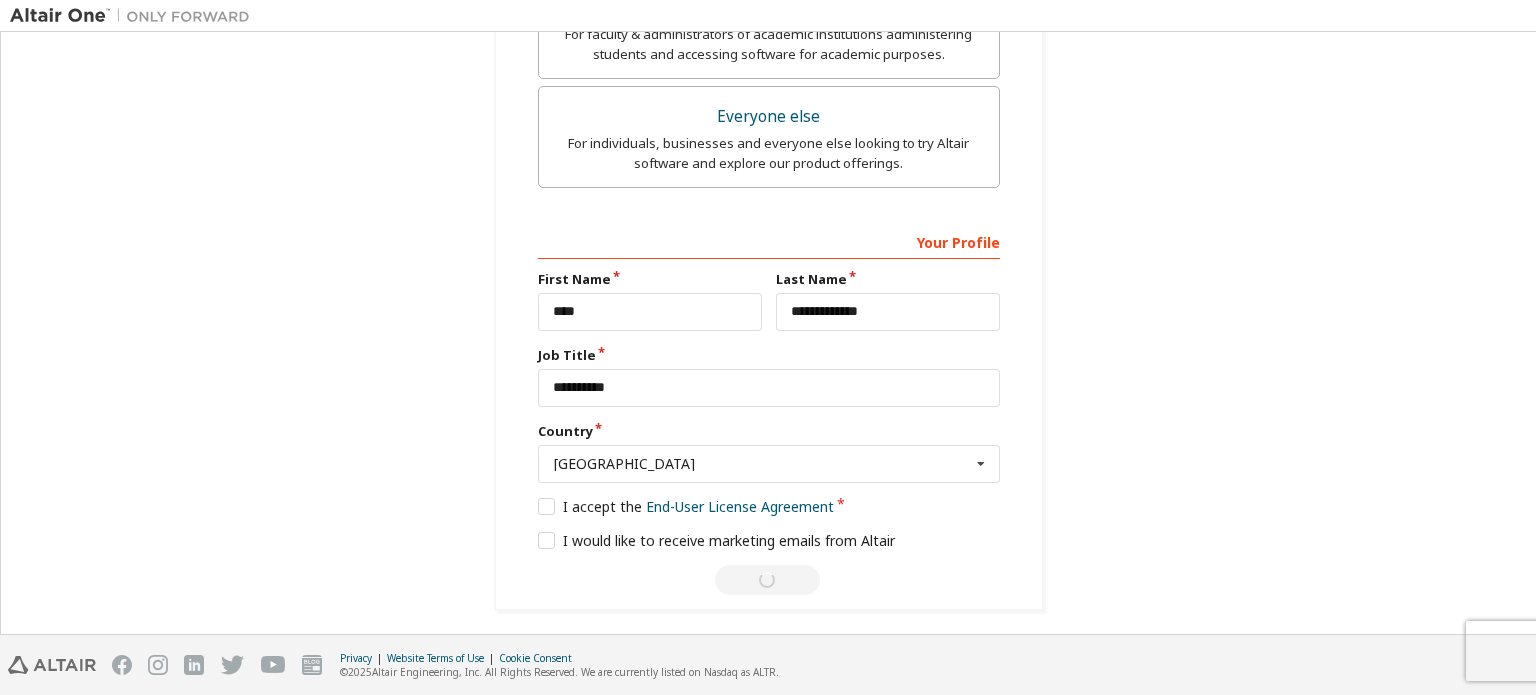 scroll, scrollTop: 0, scrollLeft: 0, axis: both 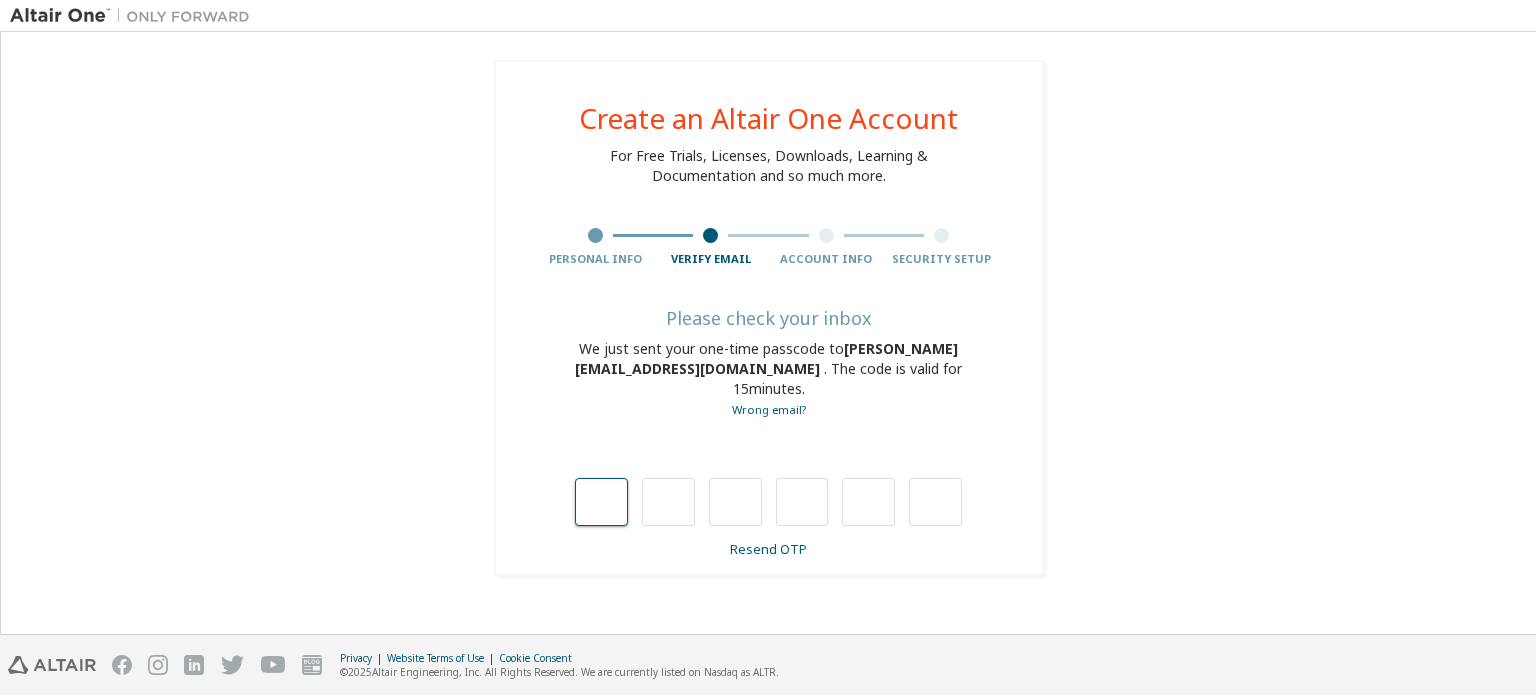 type on "*" 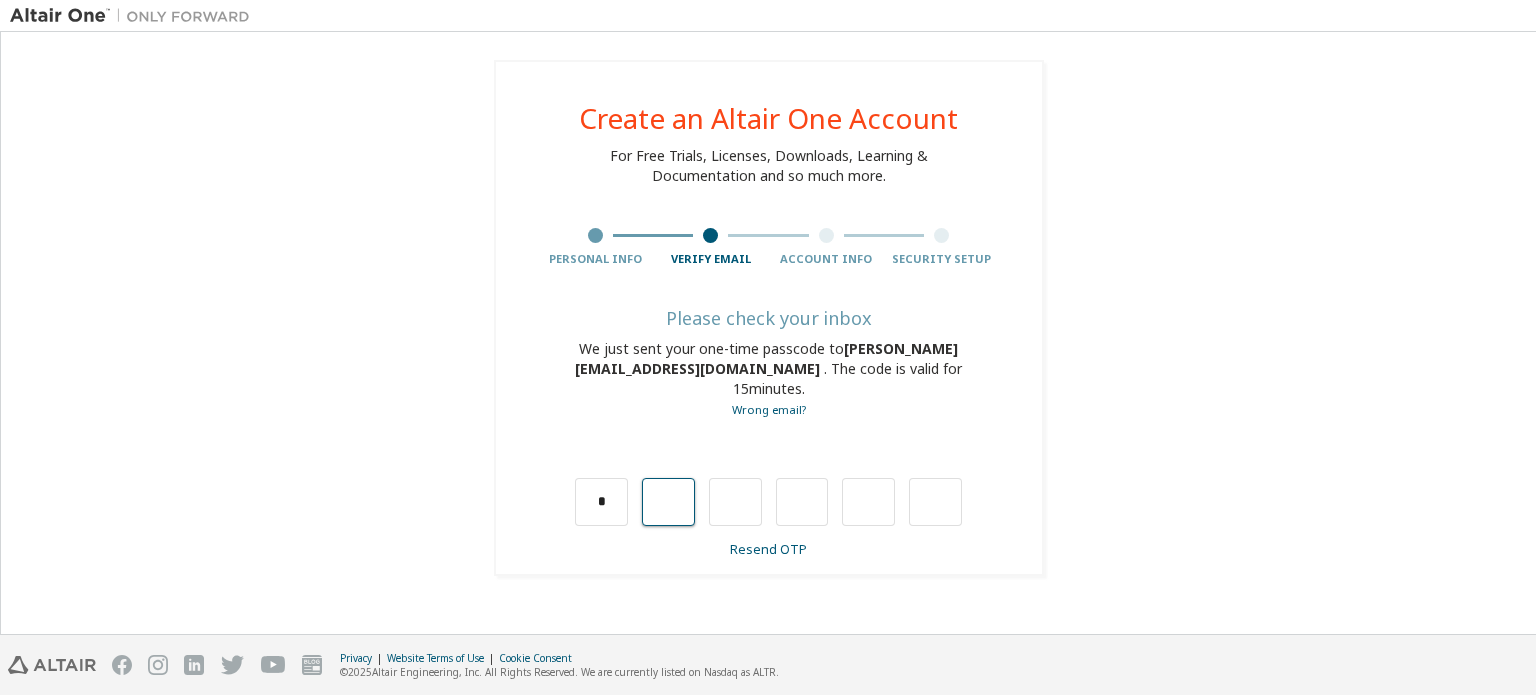 type on "*" 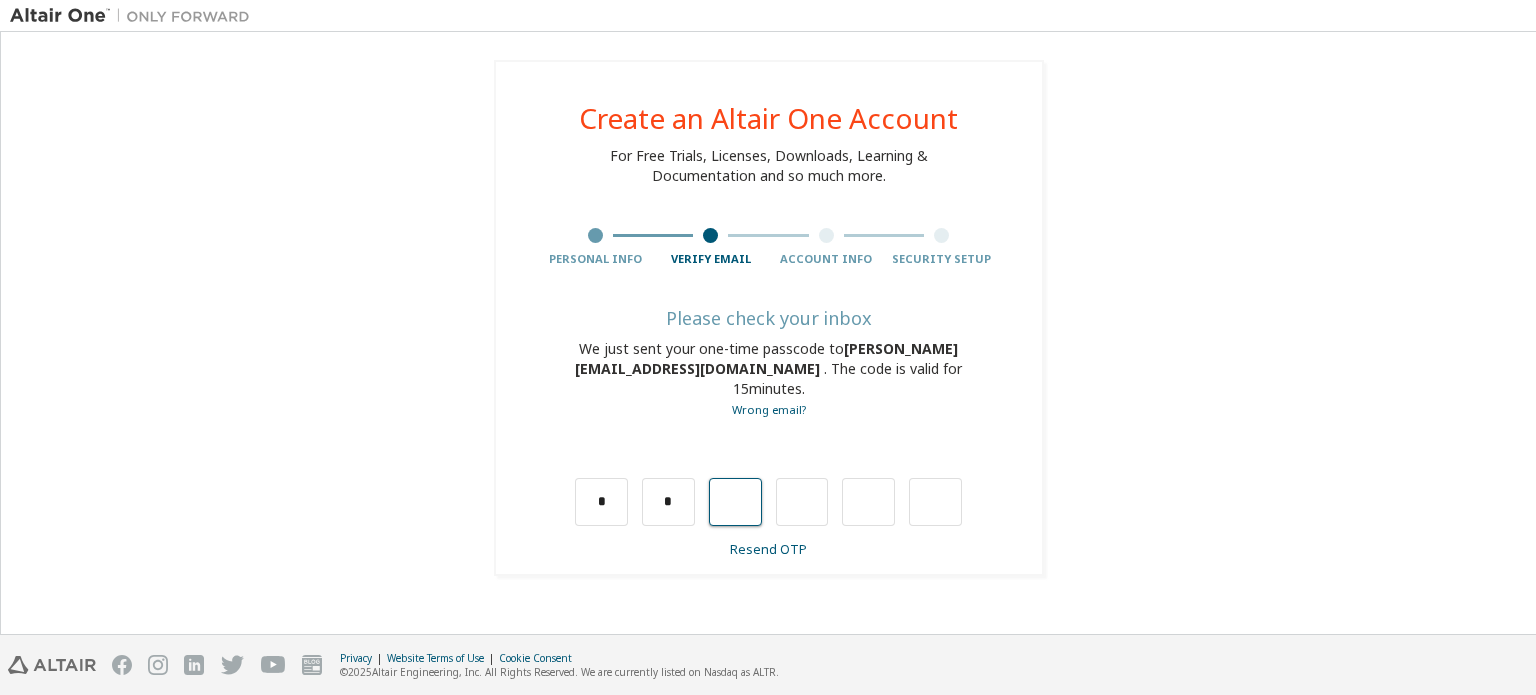 type on "*" 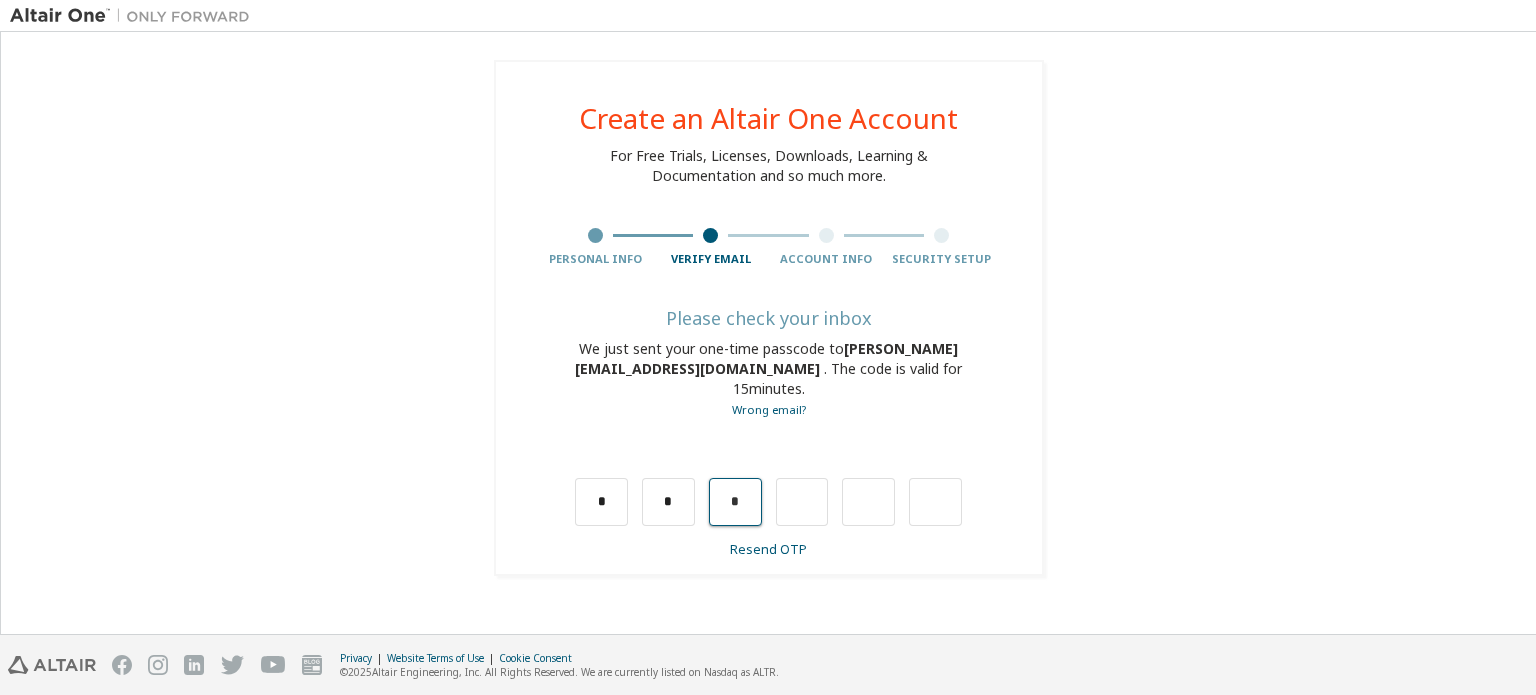 click on "*" at bounding box center (735, 502) 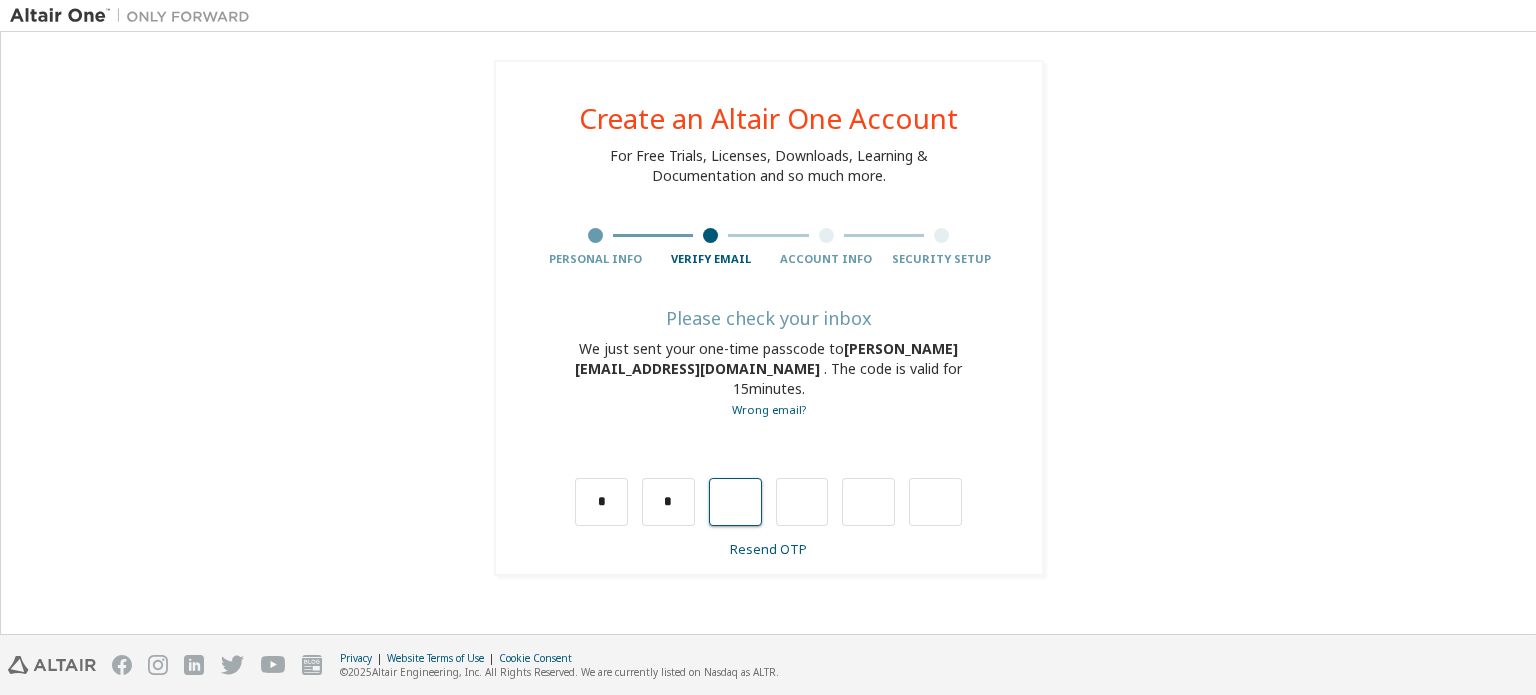 click at bounding box center [735, 502] 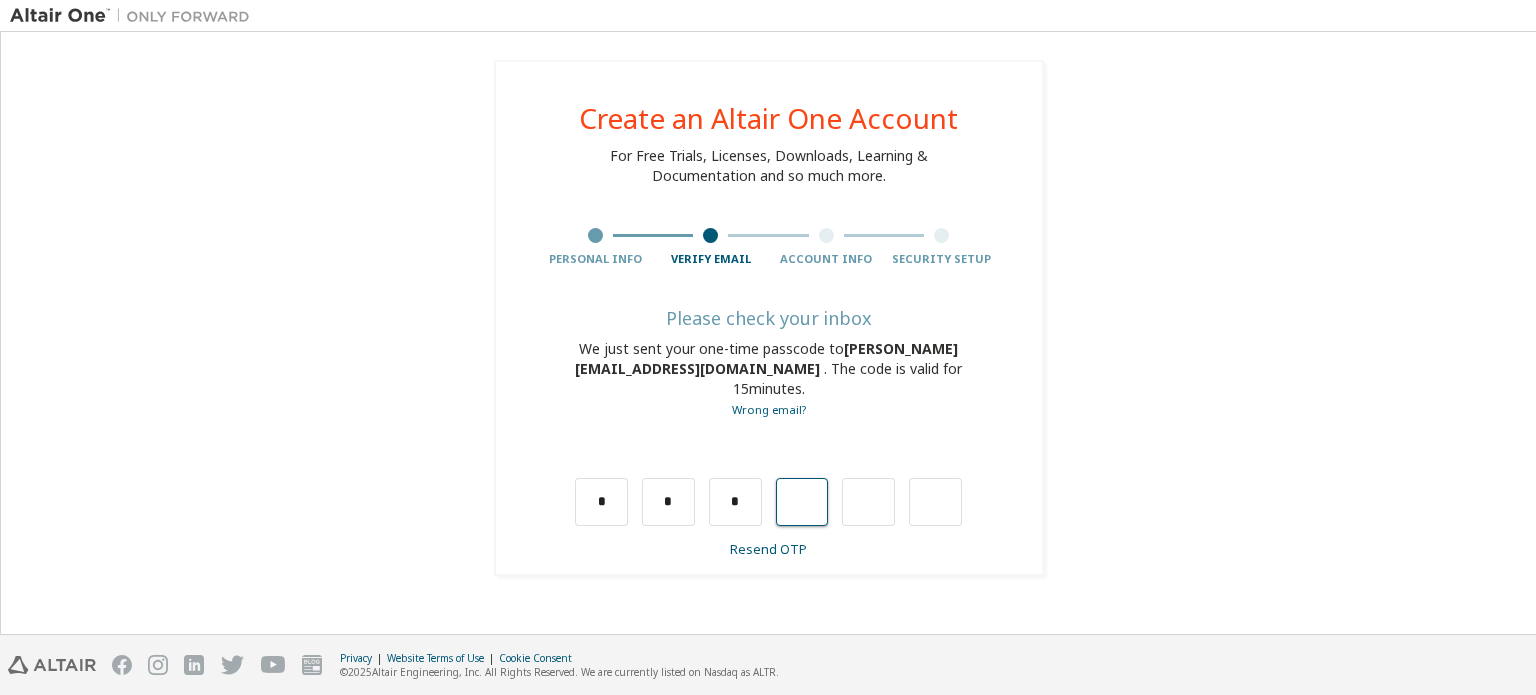 type on "*" 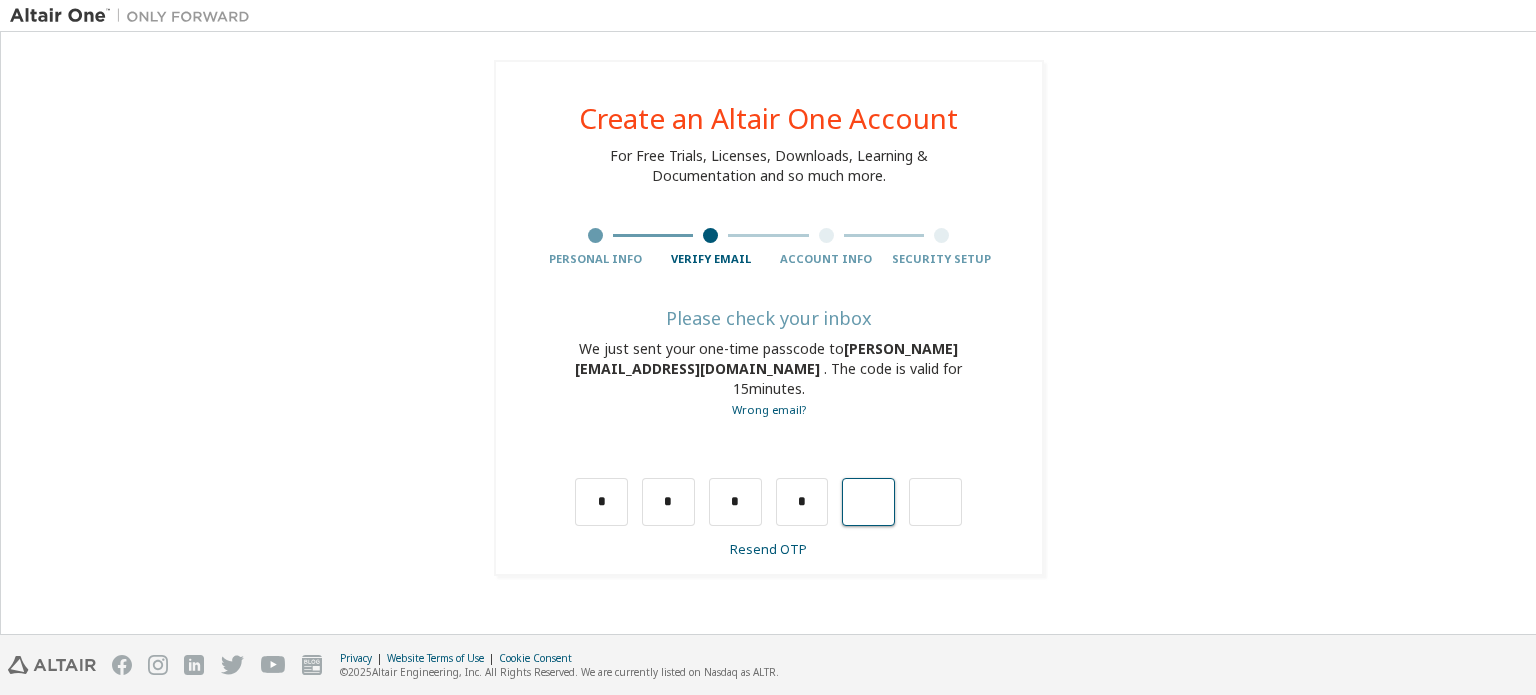 type on "*" 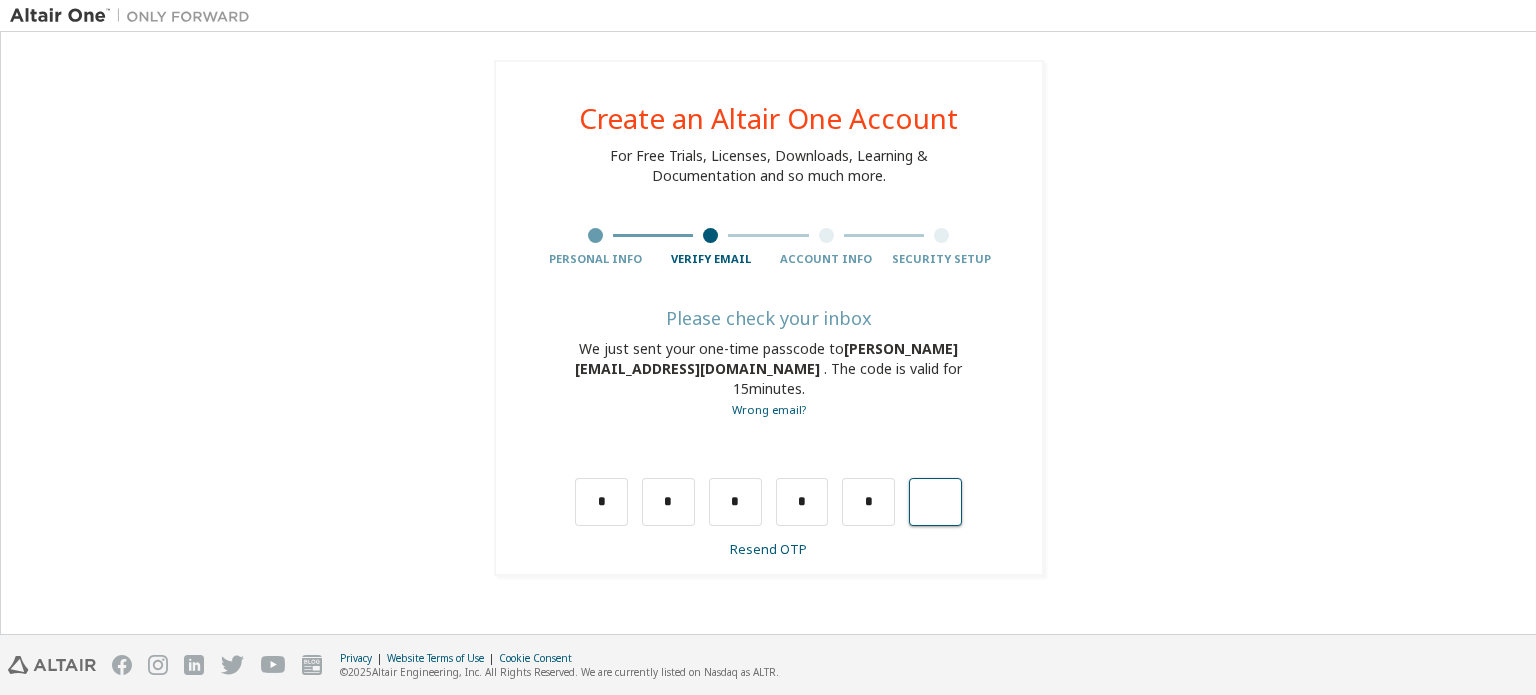 type on "*" 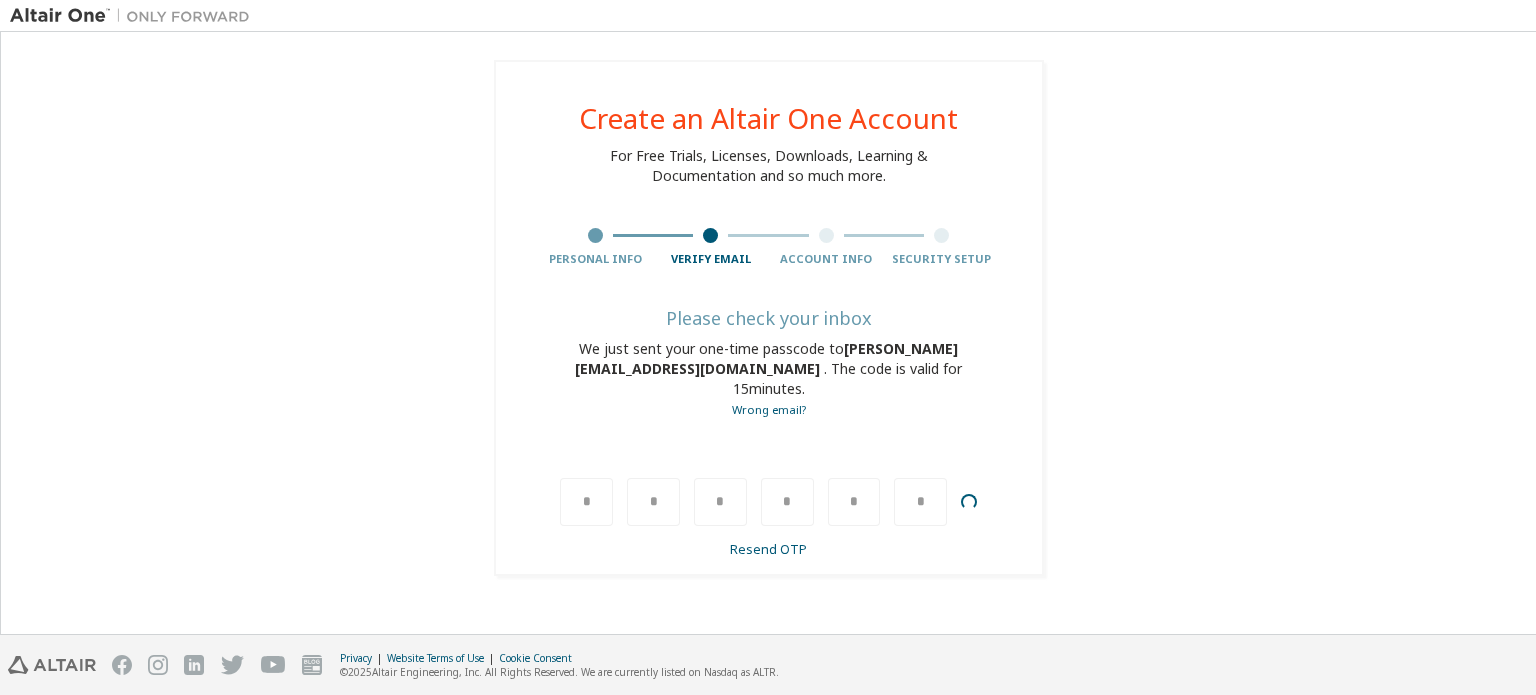 type 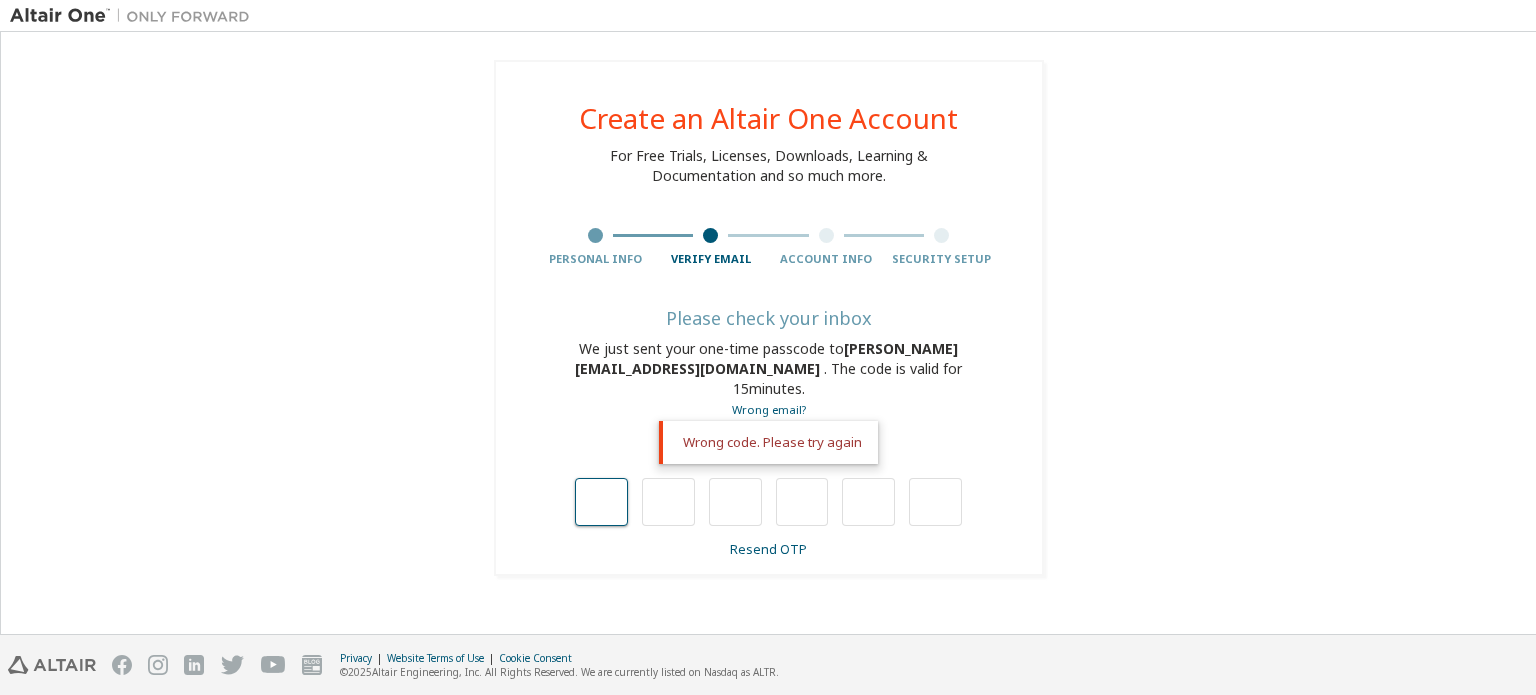 click at bounding box center [601, 502] 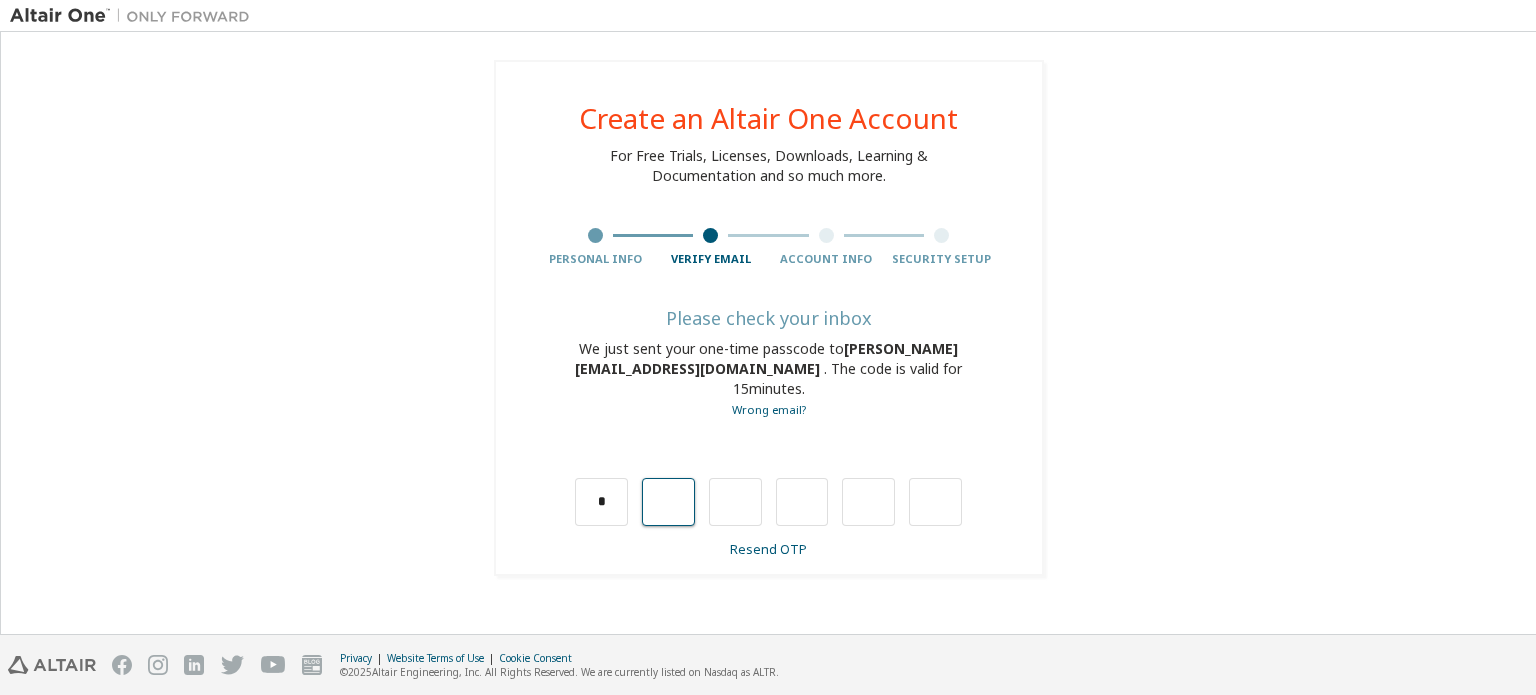 type on "*" 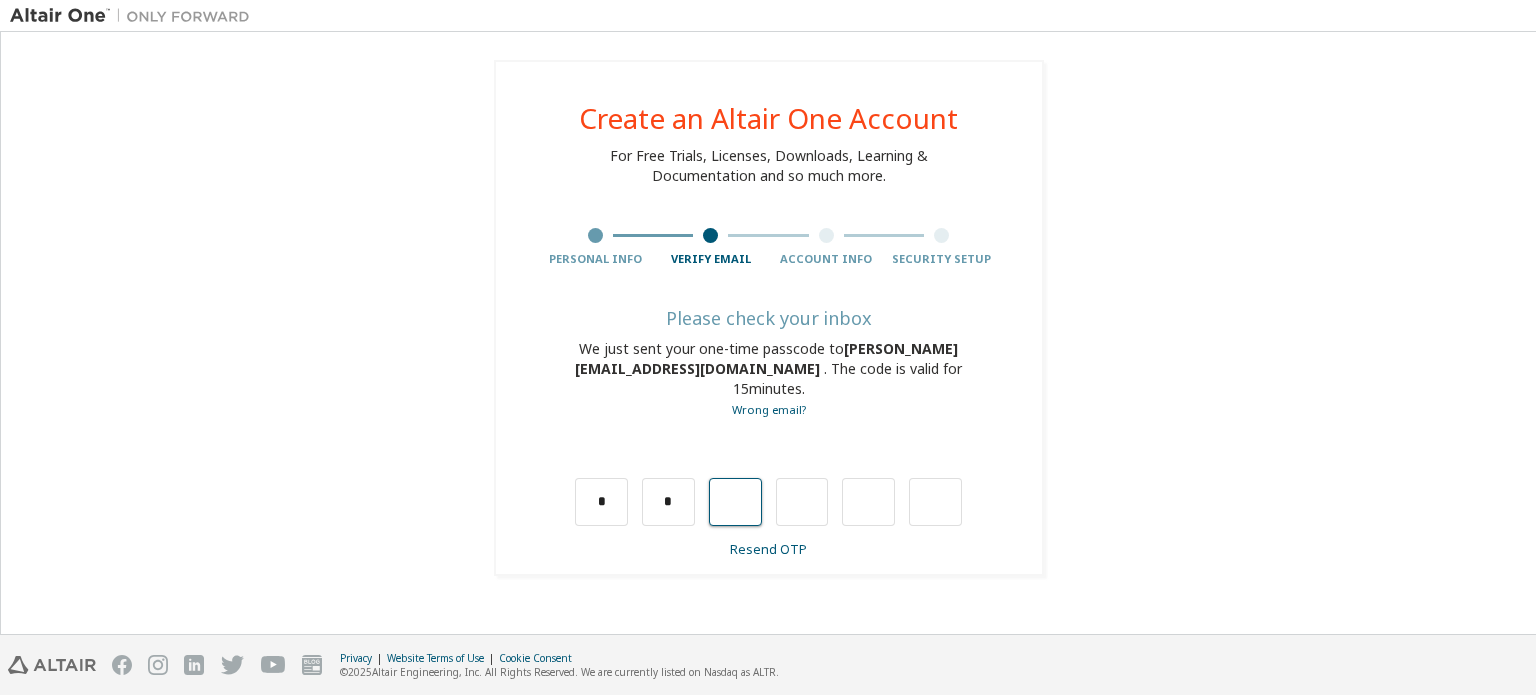 type on "*" 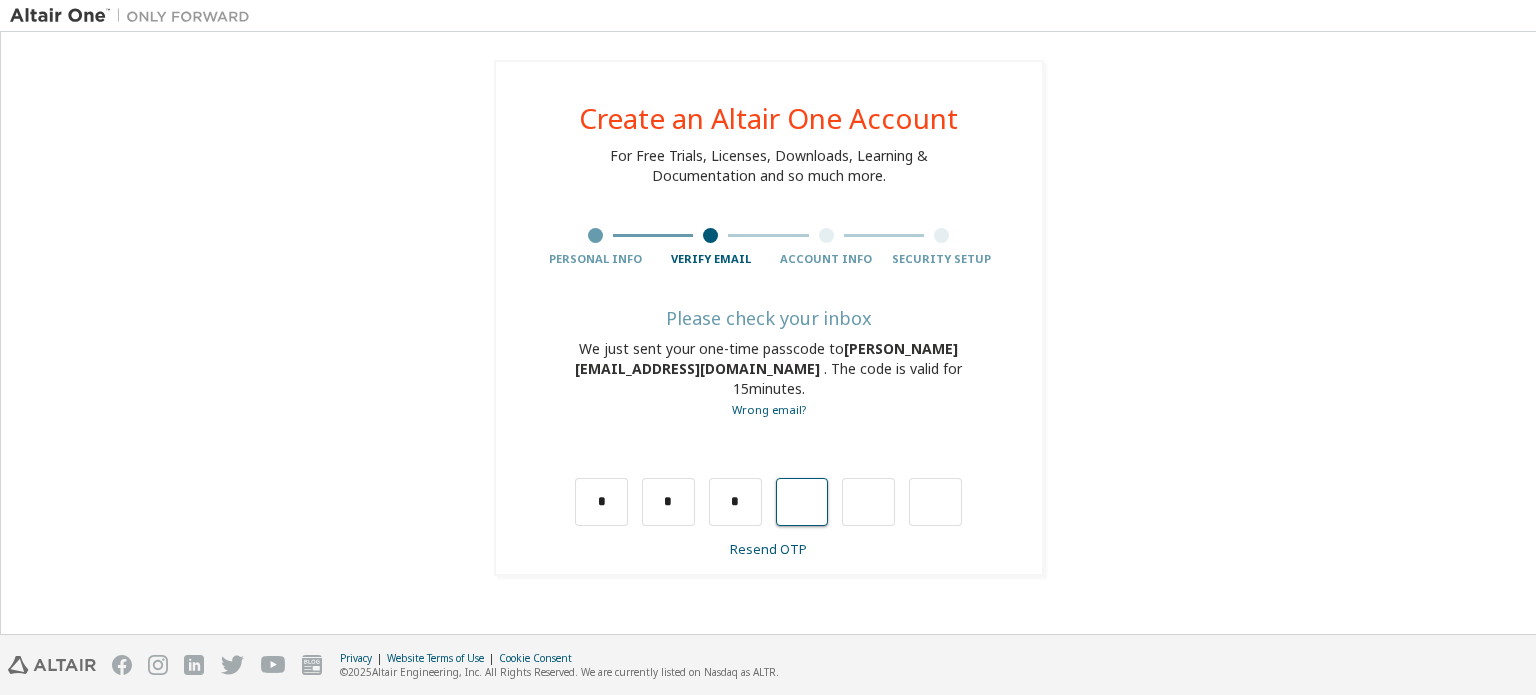 type on "*" 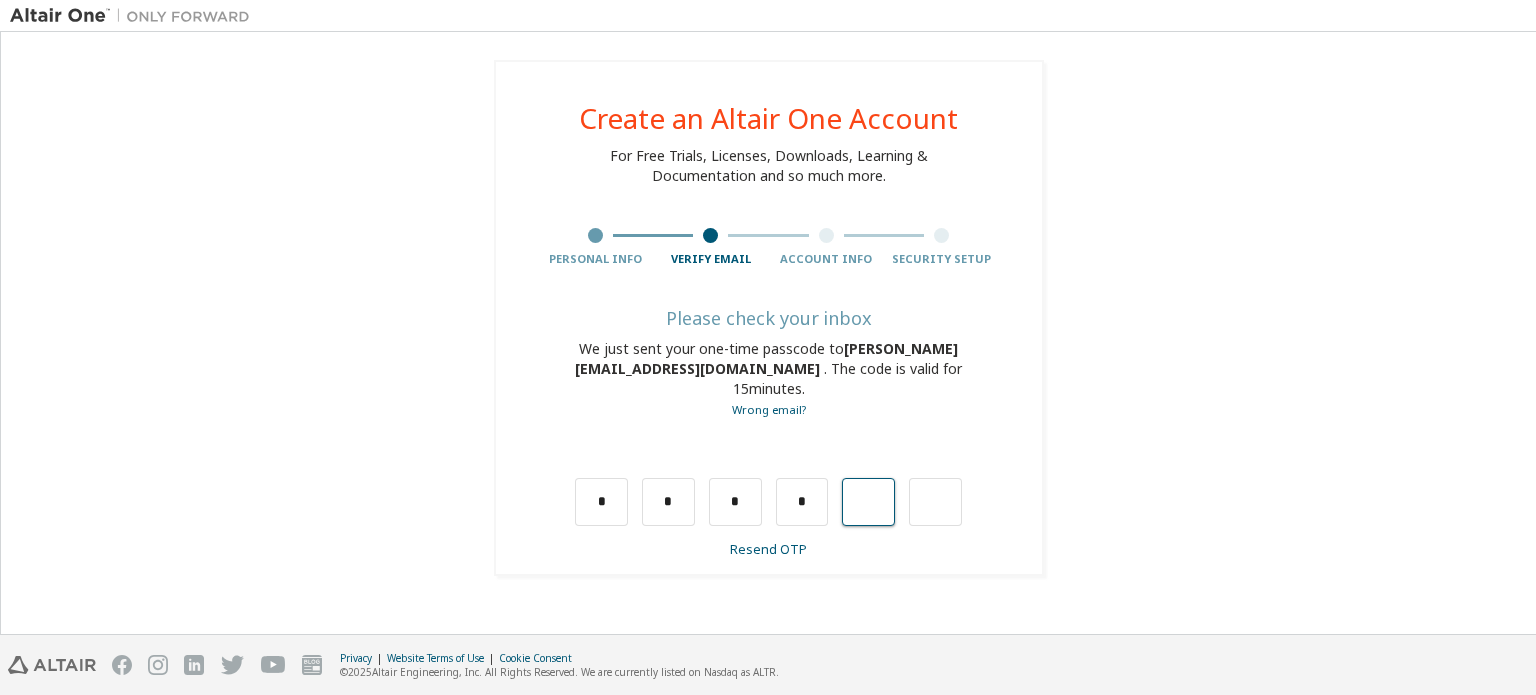 type on "*" 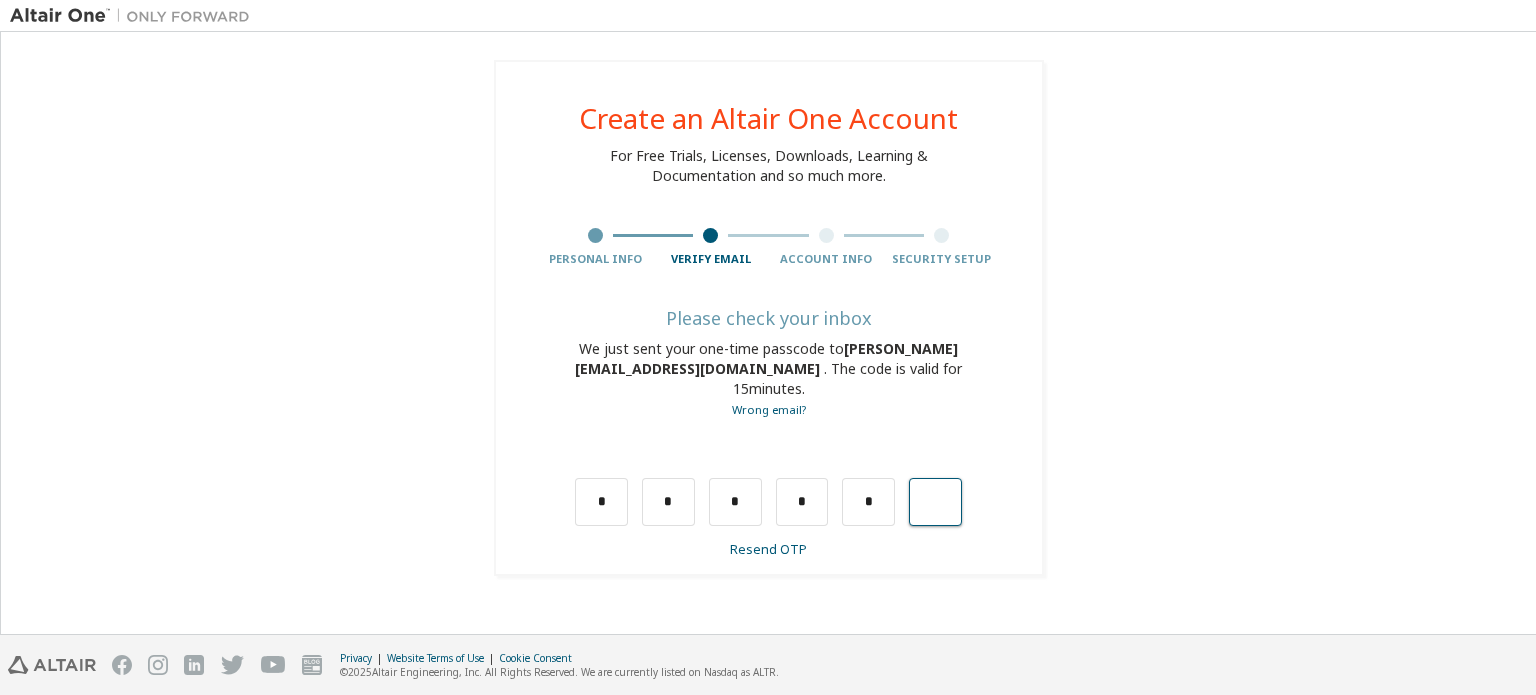 type on "*" 